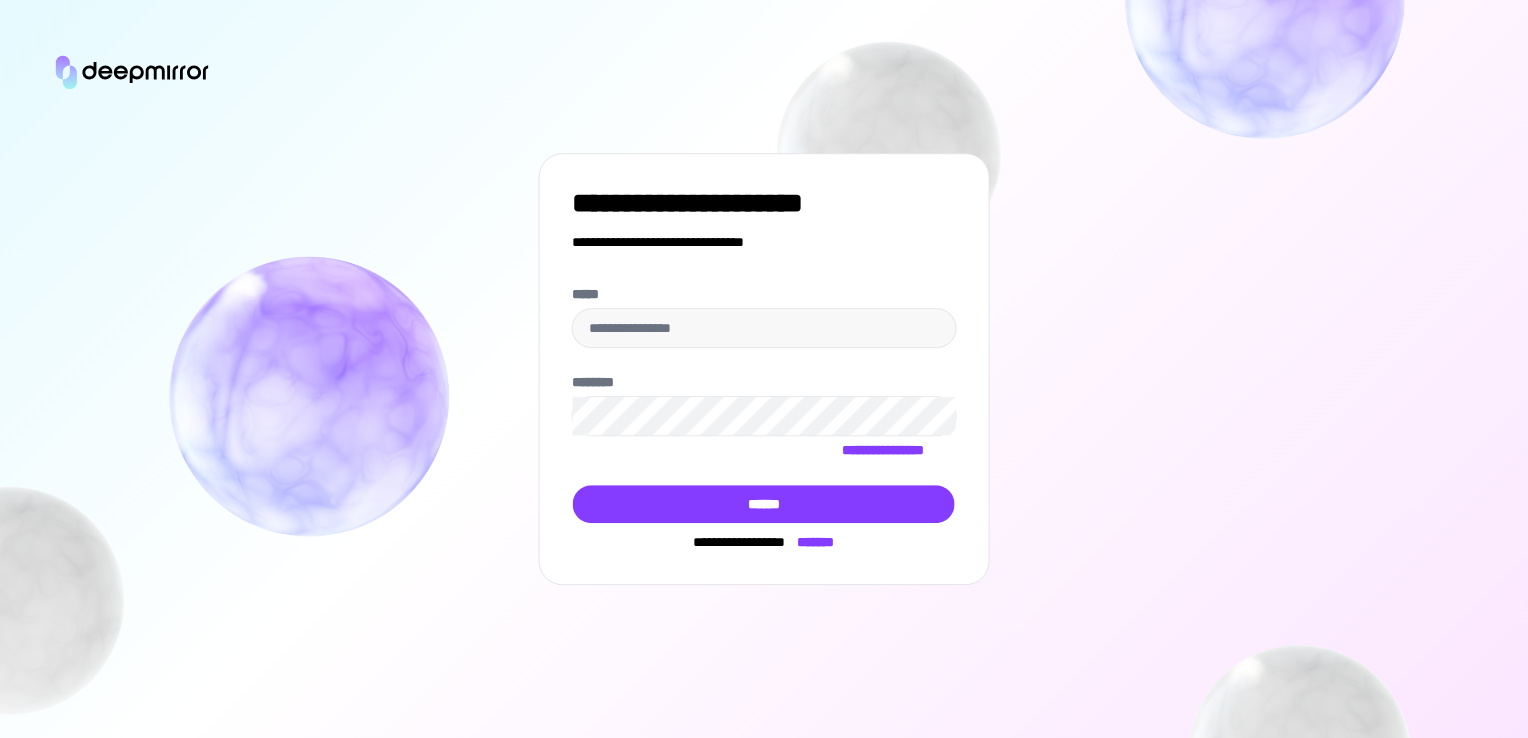 scroll, scrollTop: 0, scrollLeft: 0, axis: both 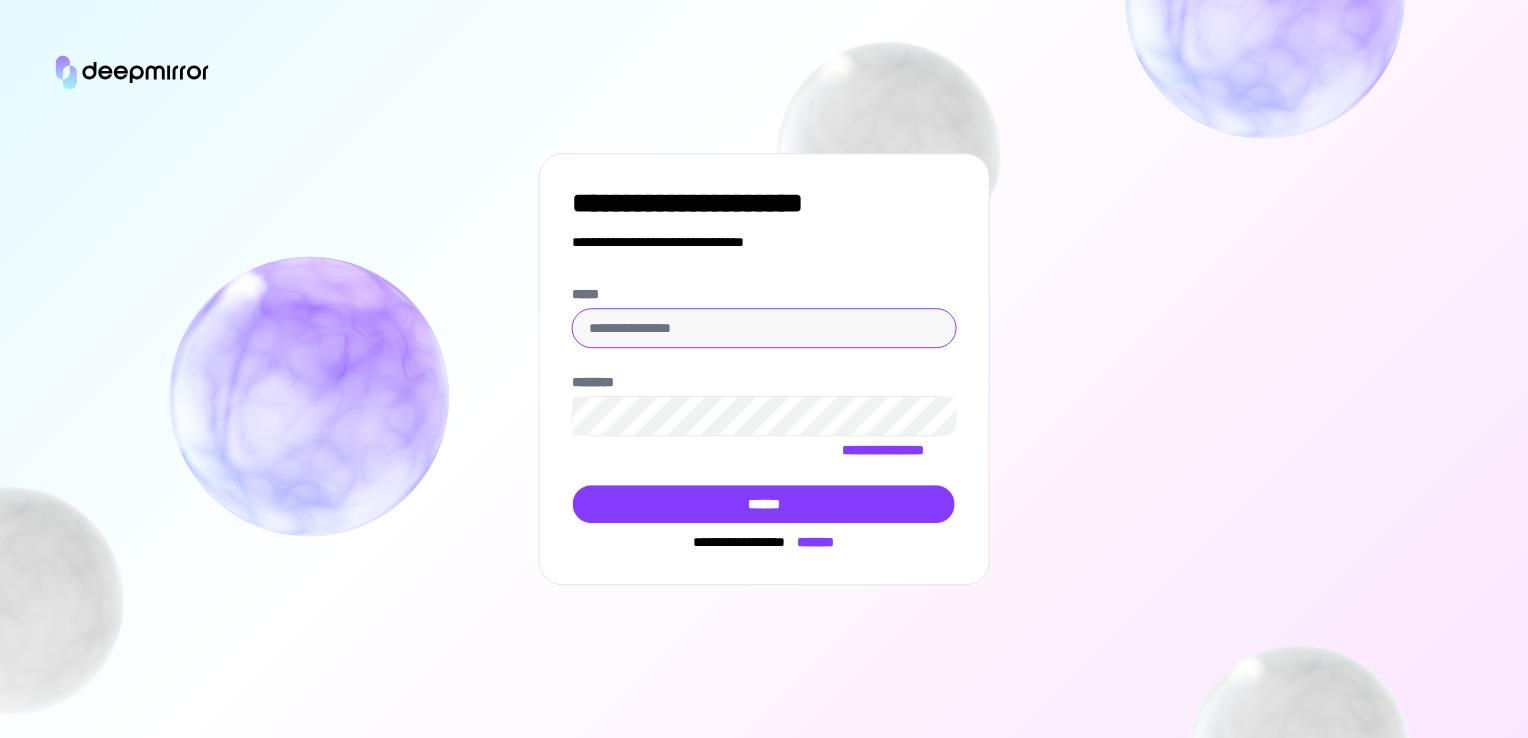 click on "*****" at bounding box center [764, 328] 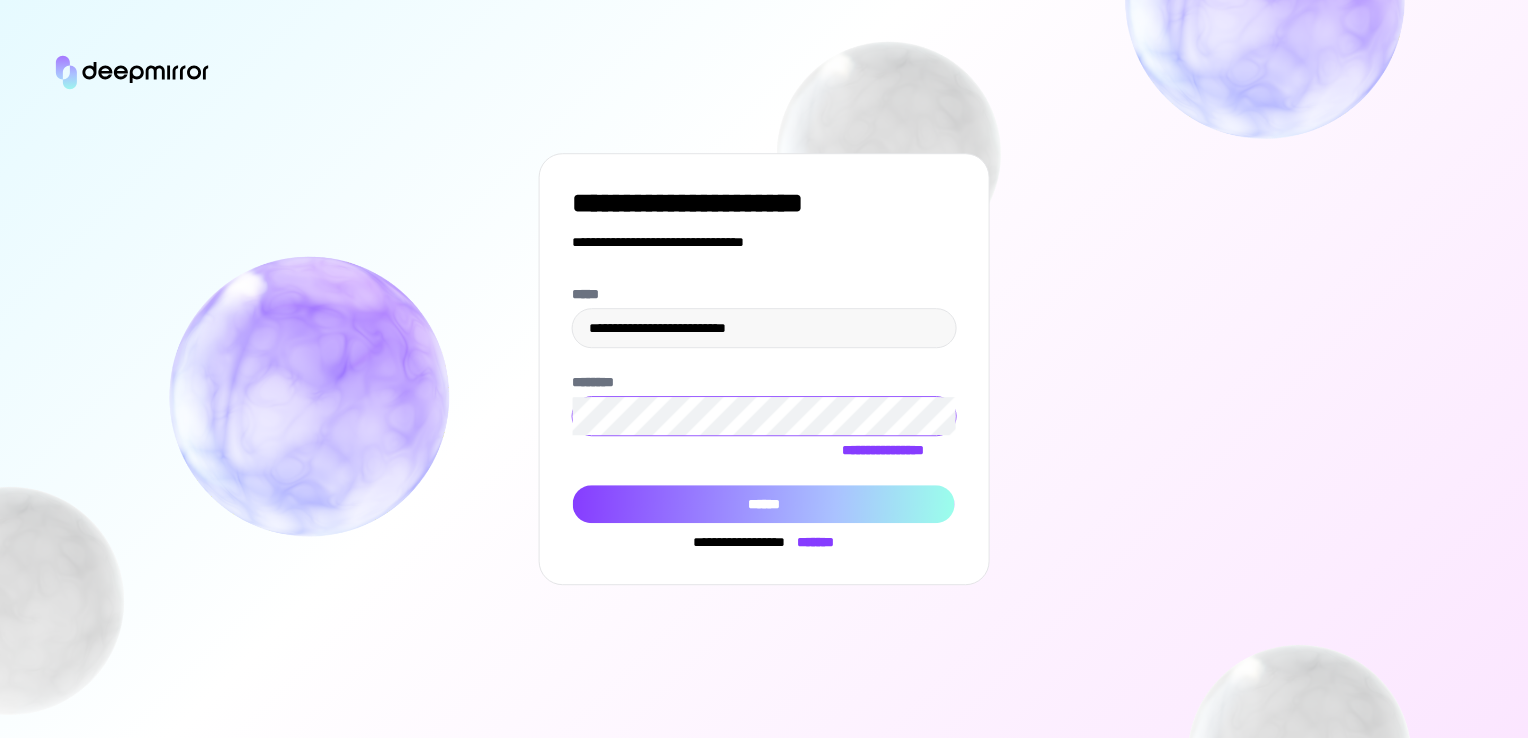 click on "******" at bounding box center [764, 504] 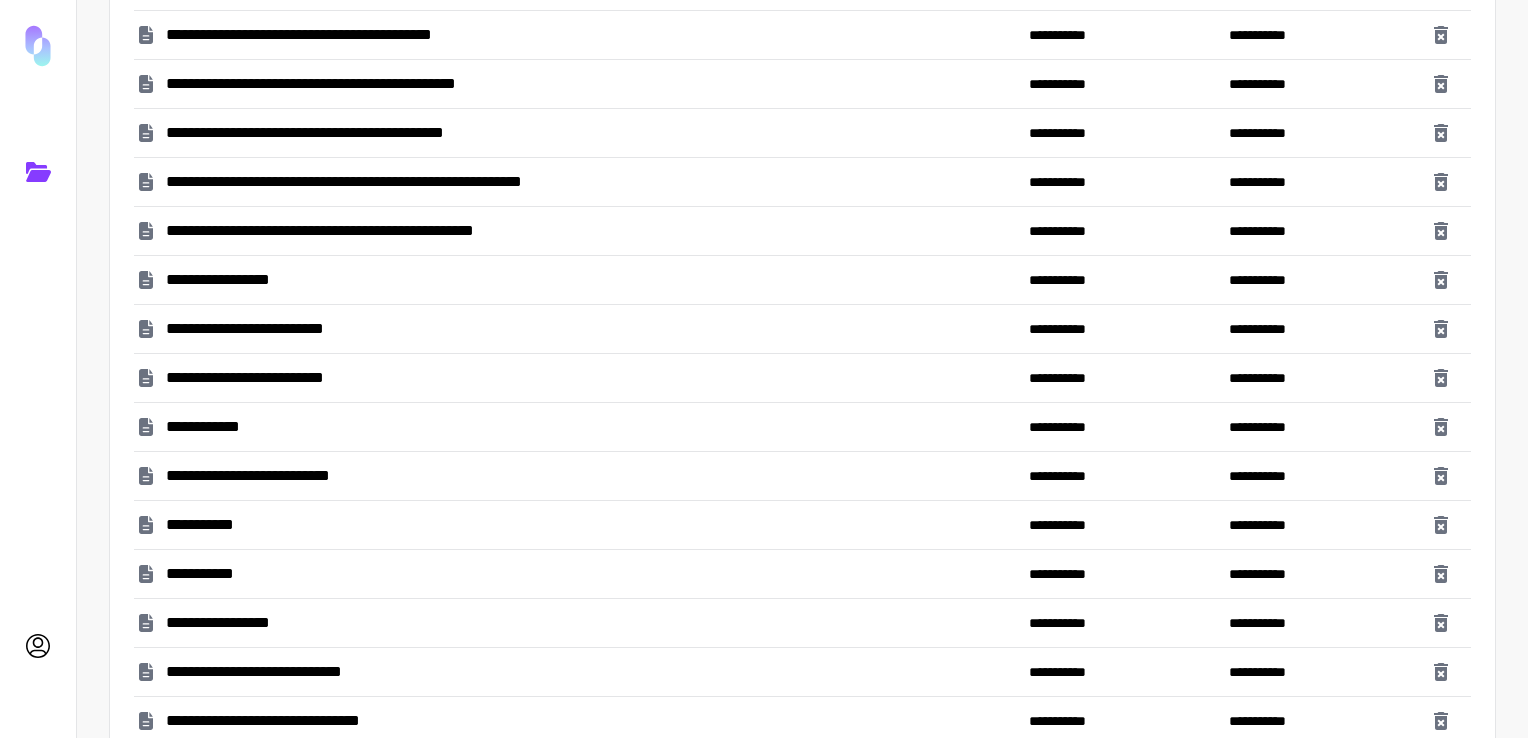 scroll, scrollTop: 200, scrollLeft: 0, axis: vertical 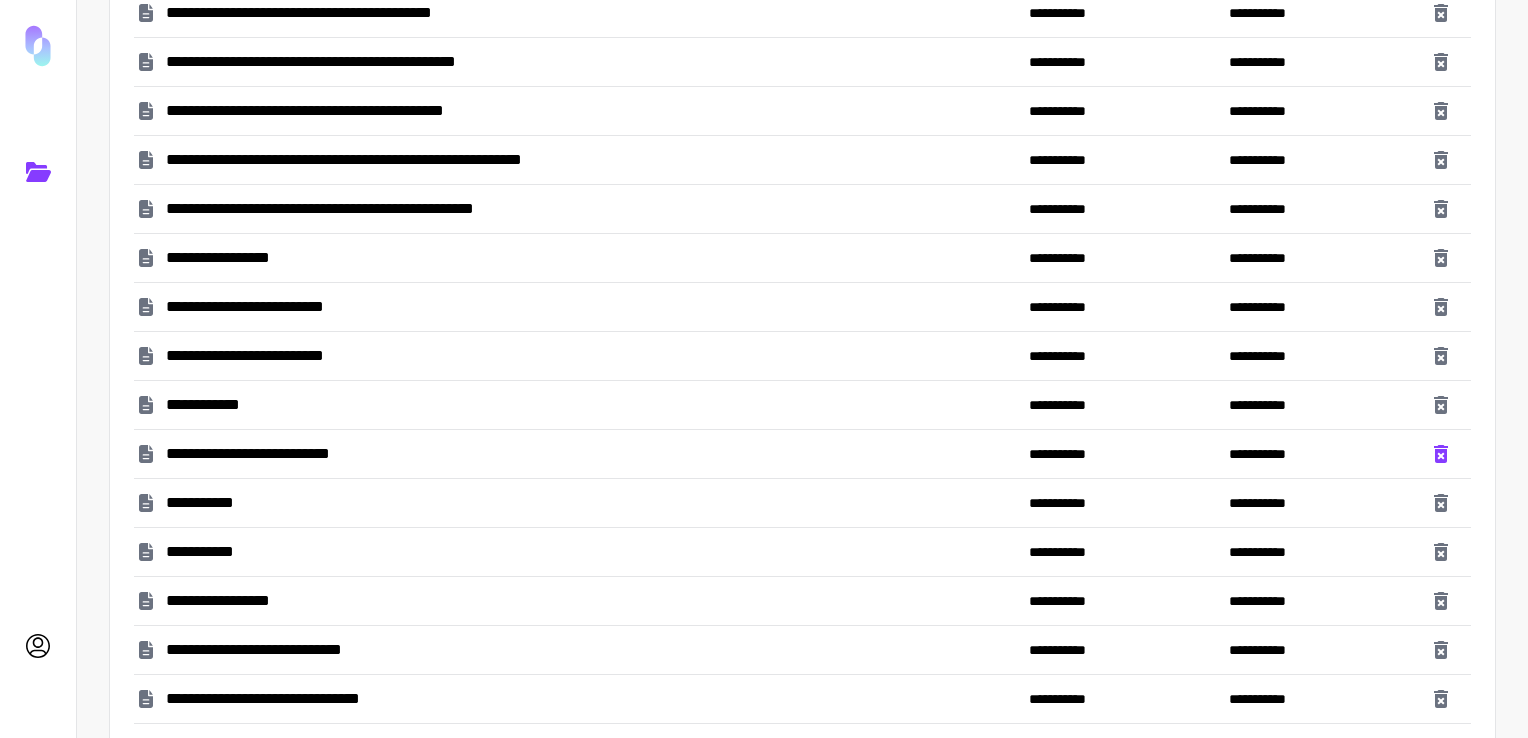 click 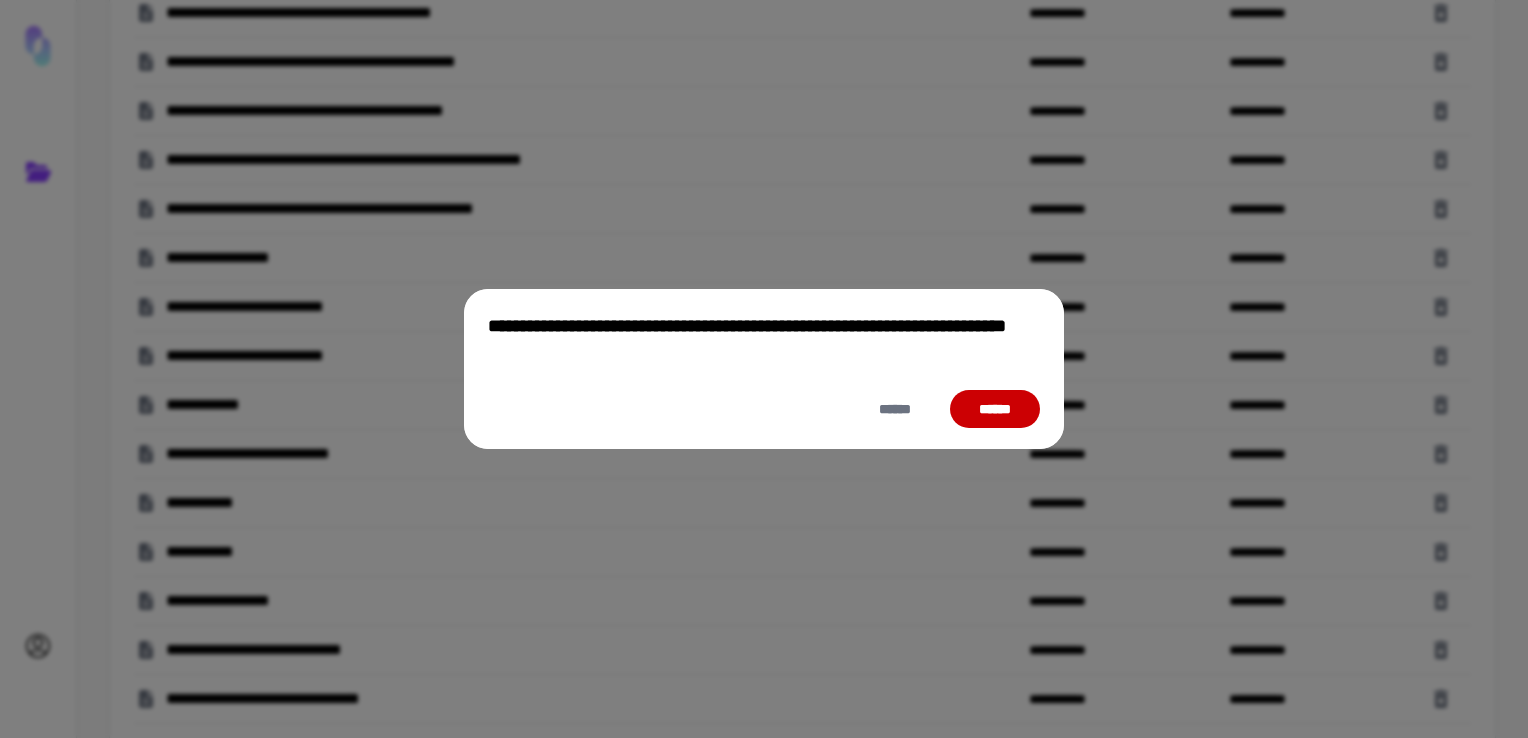 click on "******" at bounding box center [995, 409] 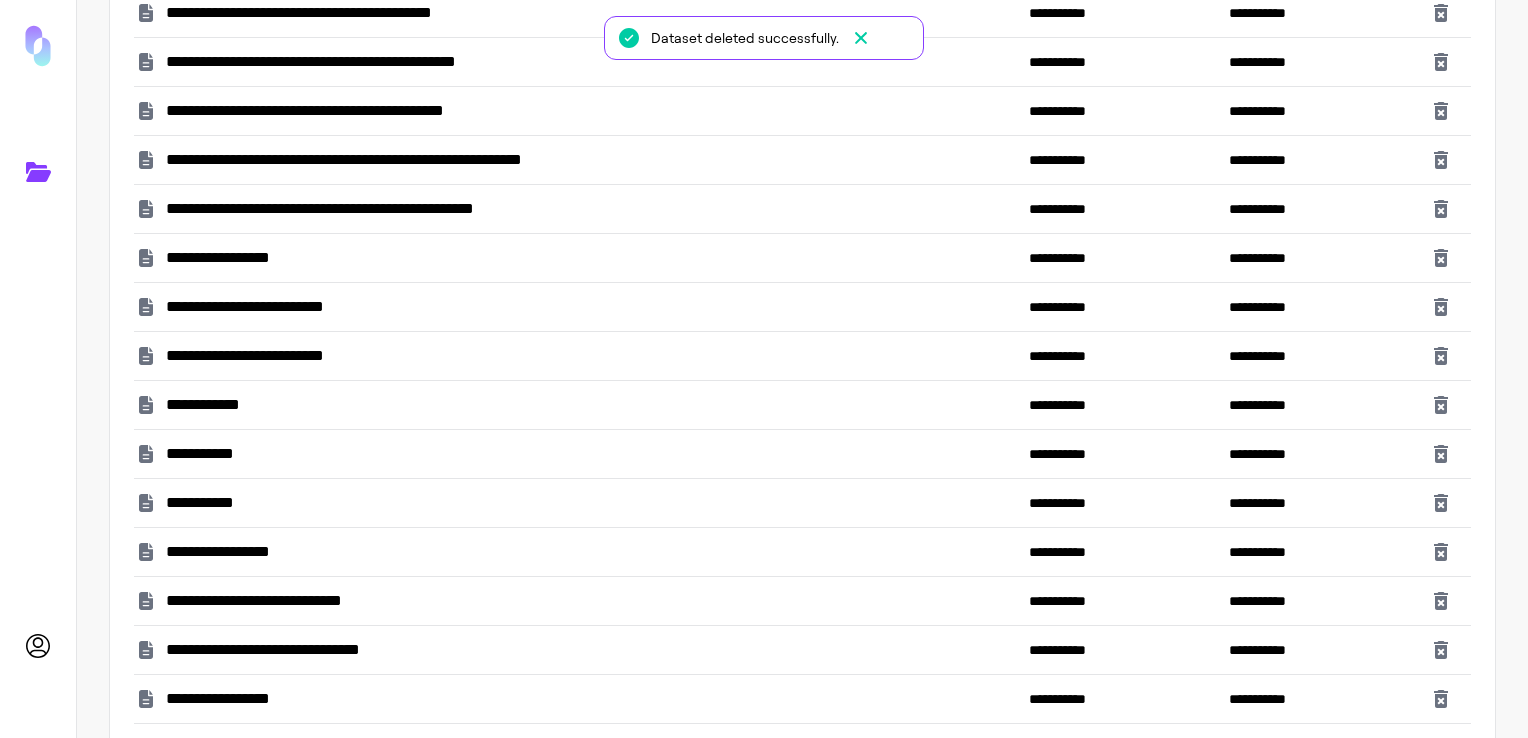 click 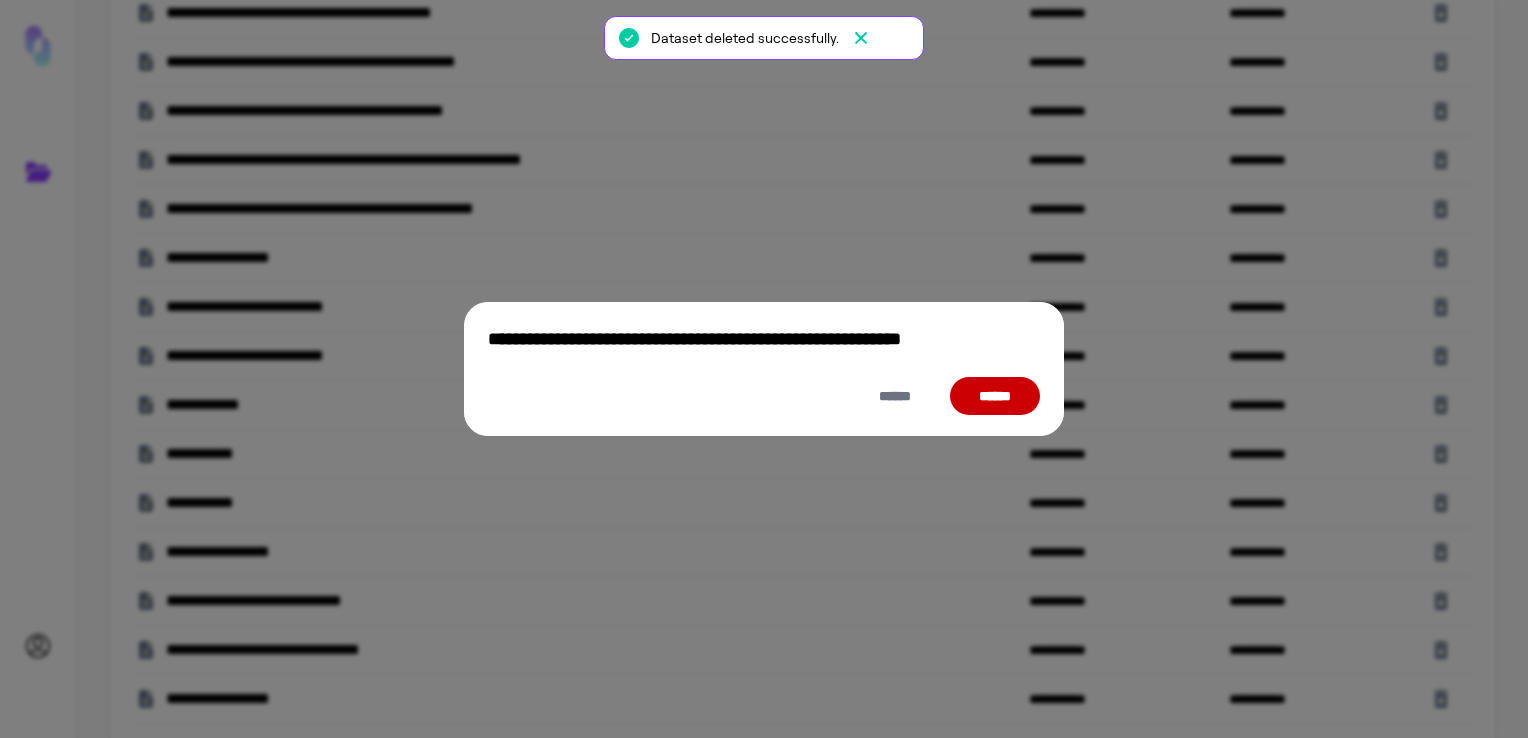 click on "******" at bounding box center (995, 396) 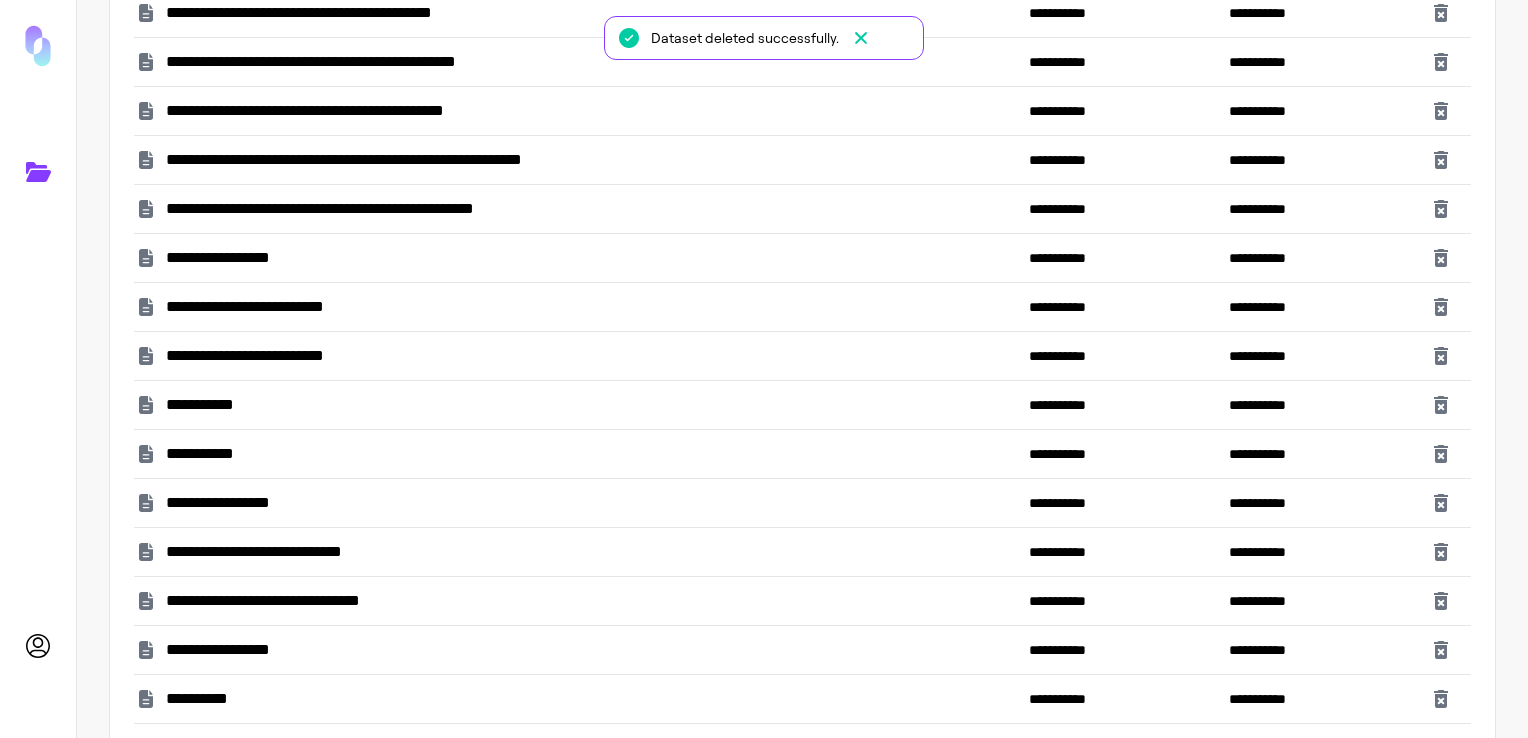 click 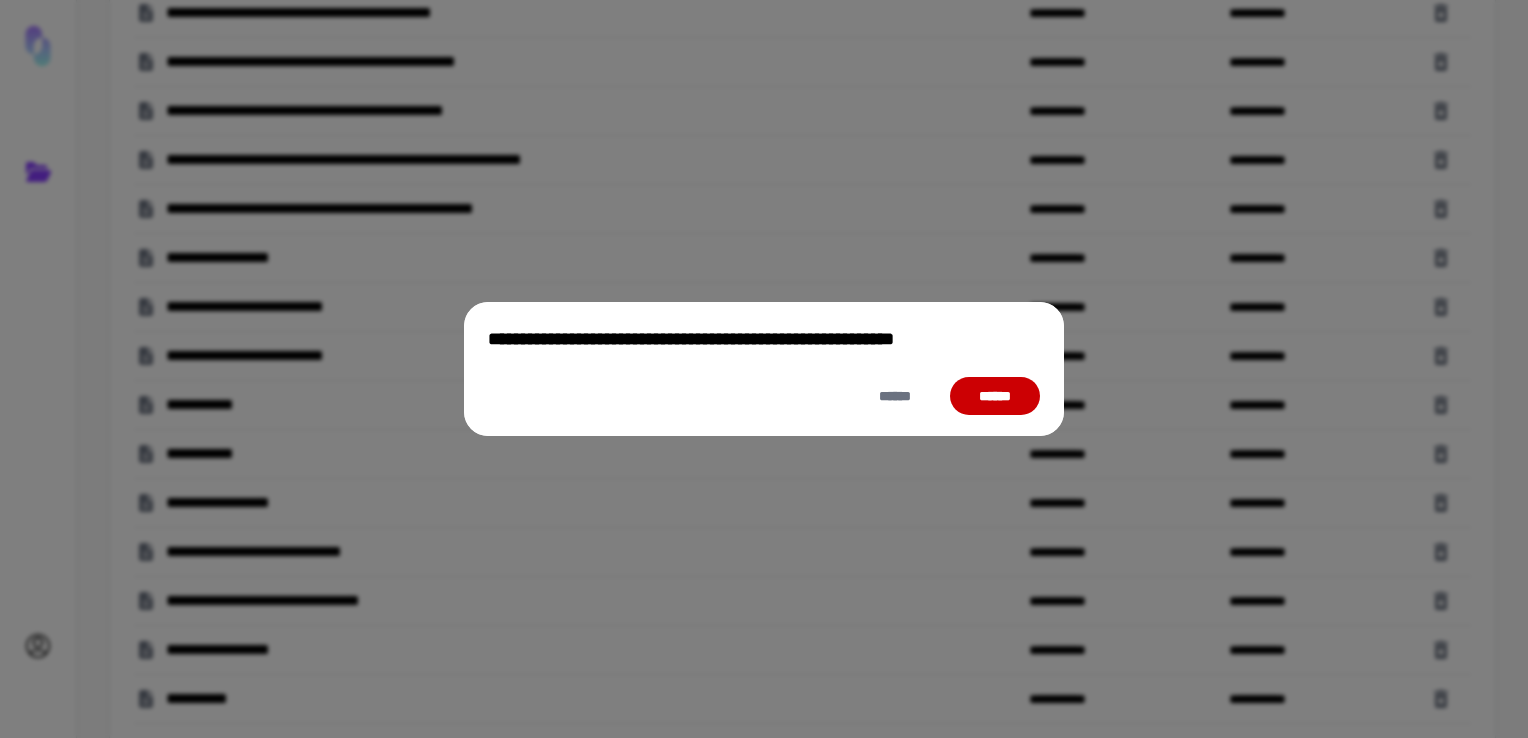 click on "******" at bounding box center [995, 396] 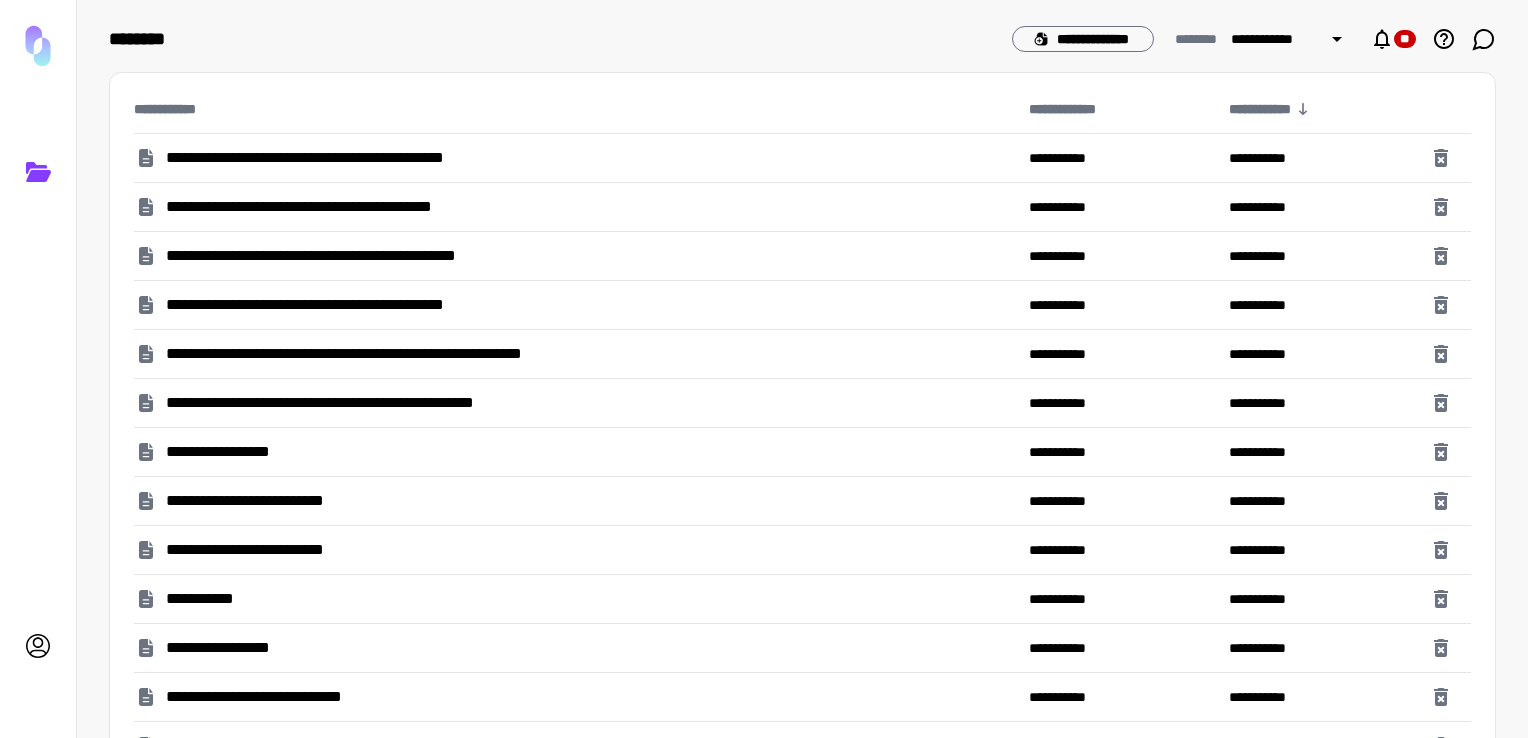 scroll, scrollTop: 0, scrollLeft: 0, axis: both 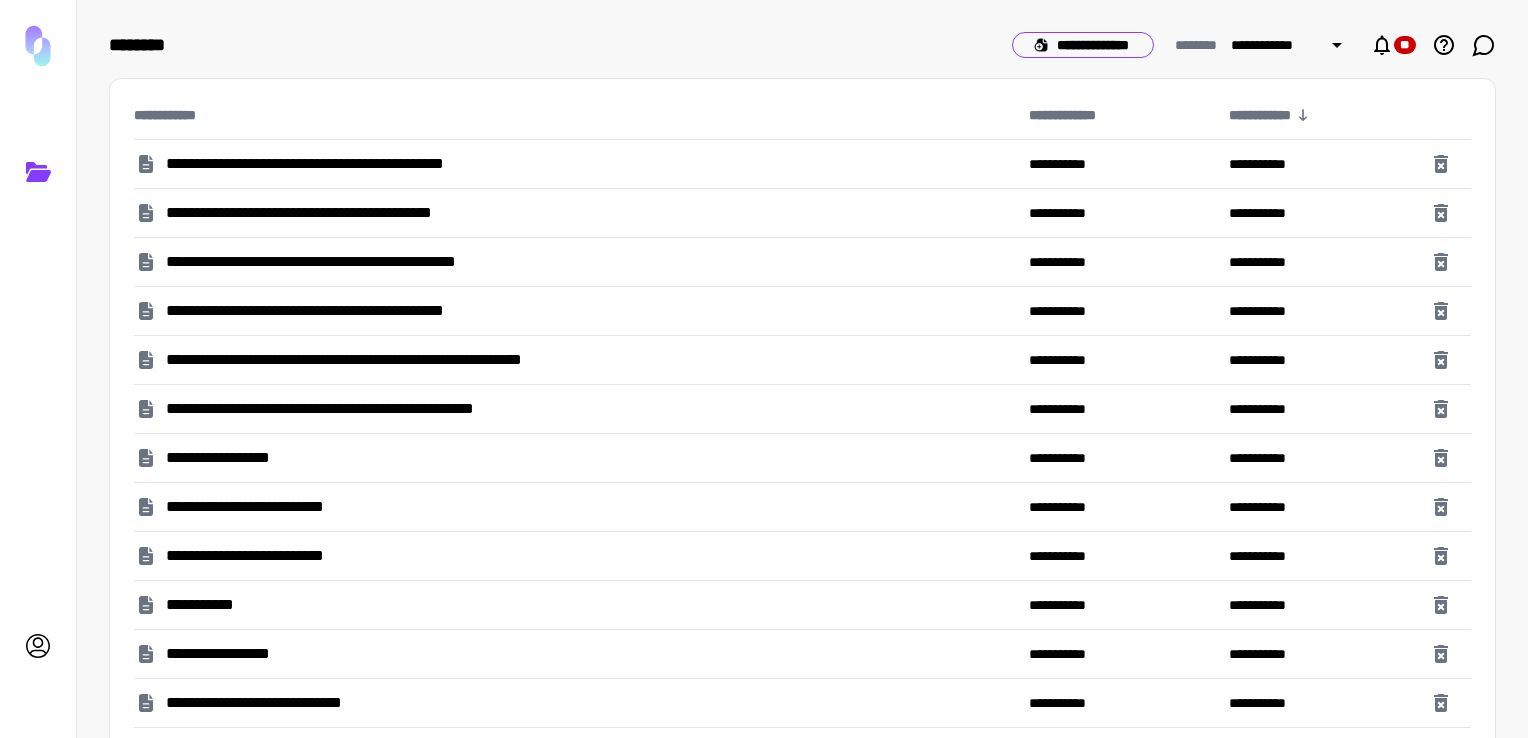 click on "**********" at bounding box center (1083, 45) 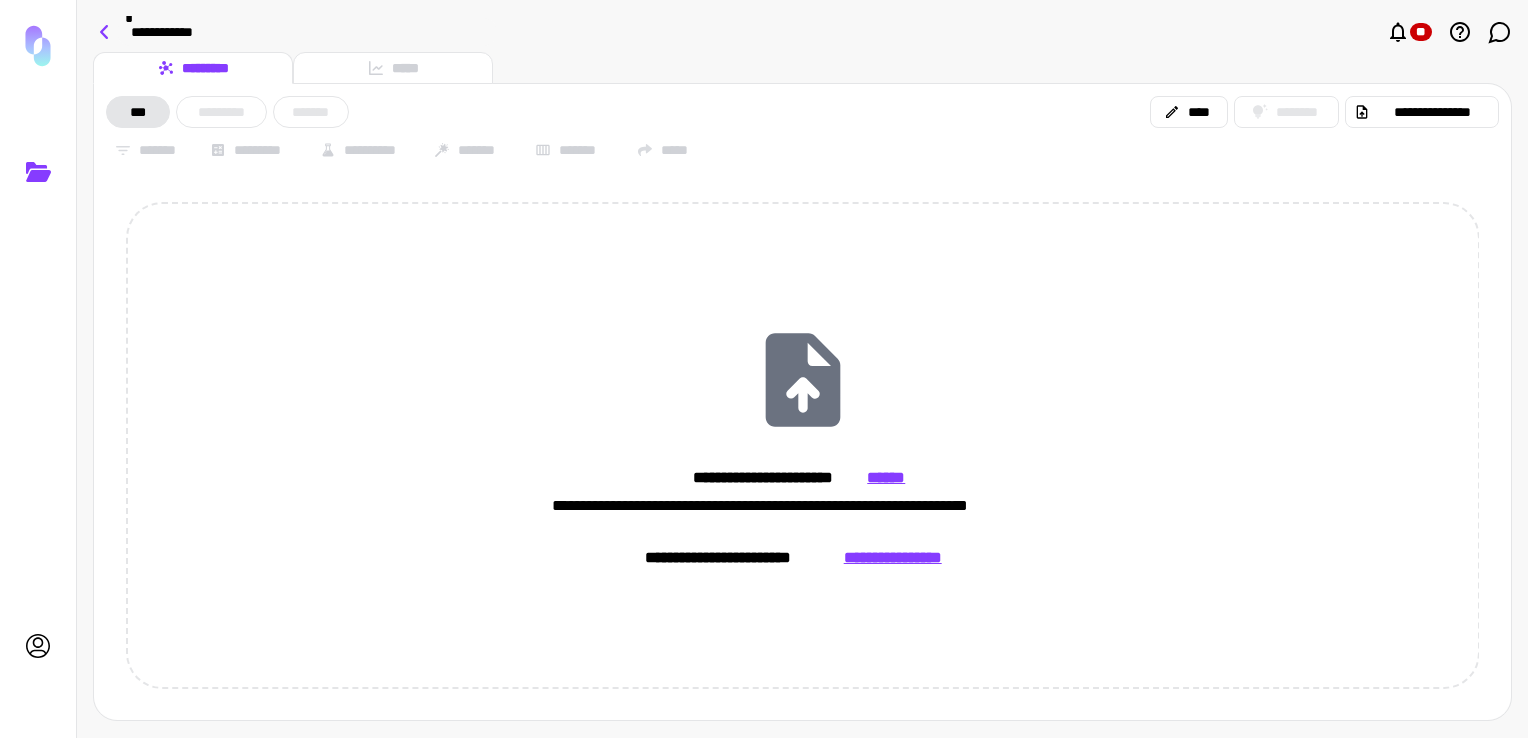 click 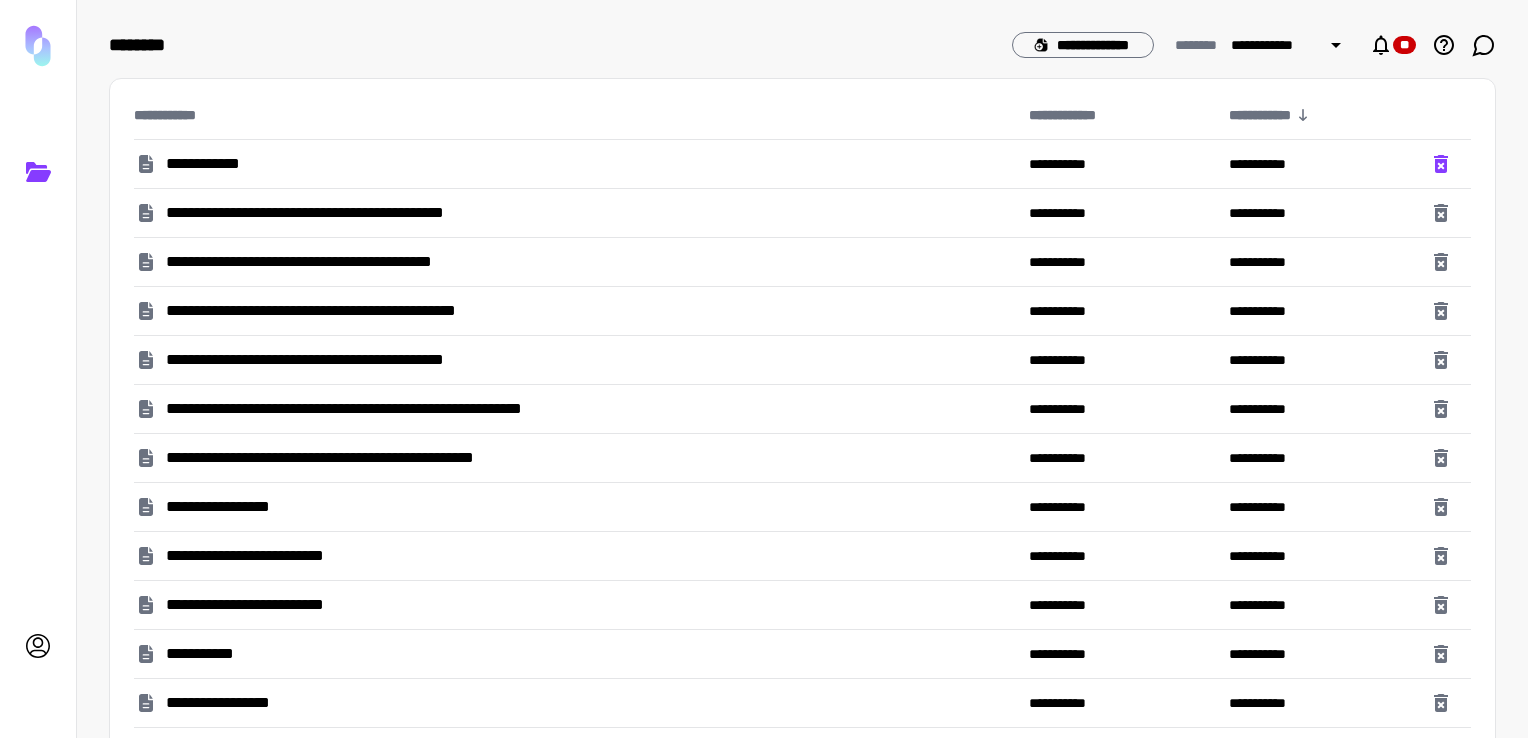 click 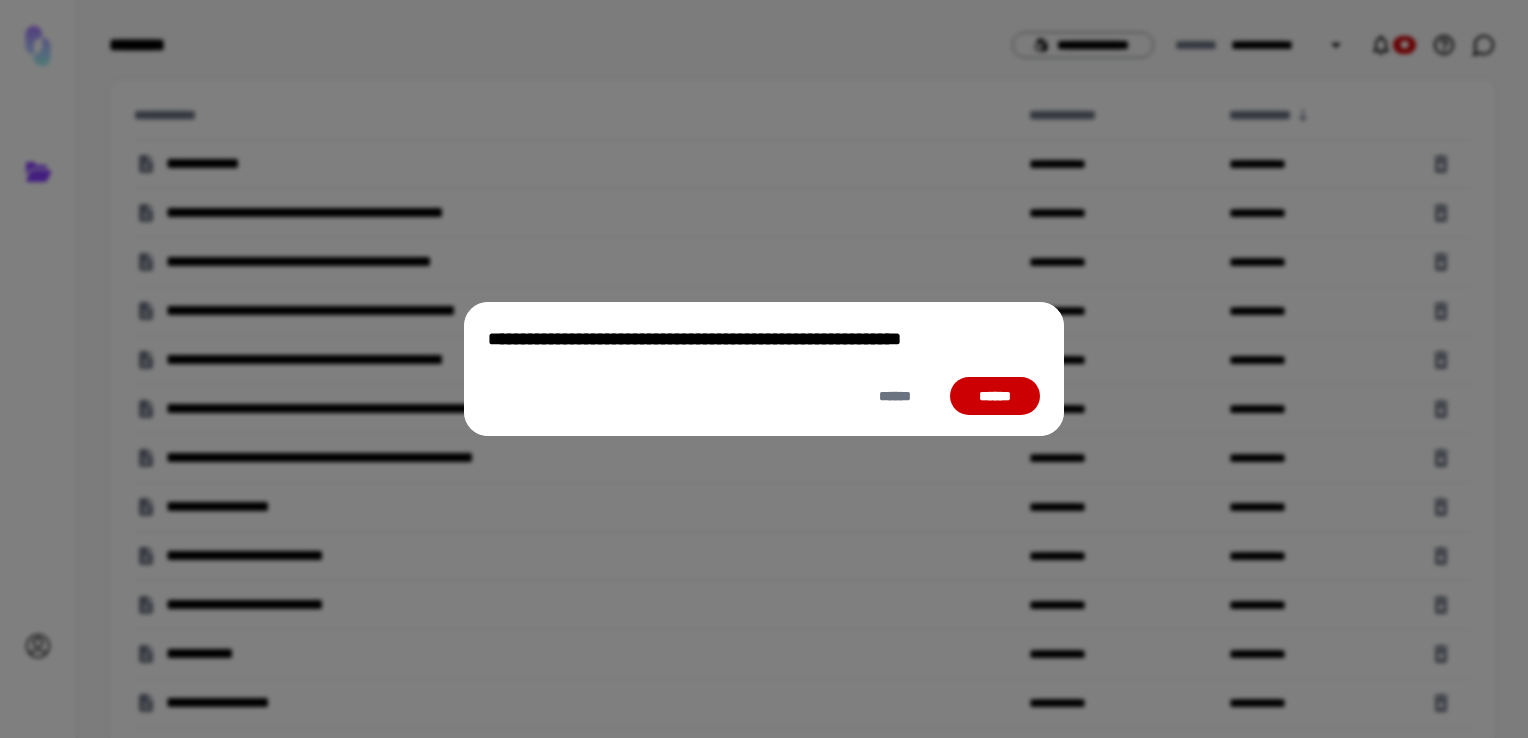 click on "******" at bounding box center [995, 396] 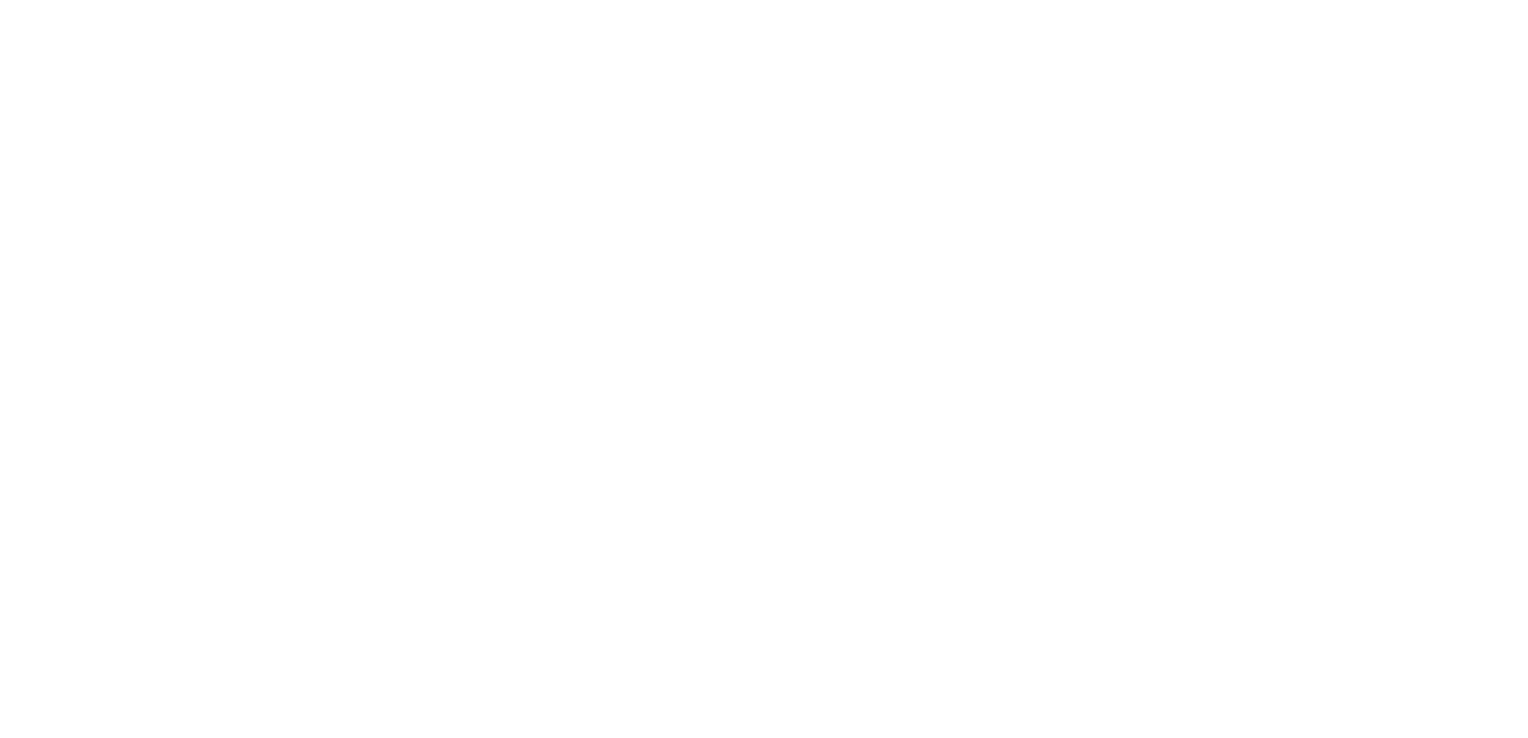 scroll, scrollTop: 0, scrollLeft: 0, axis: both 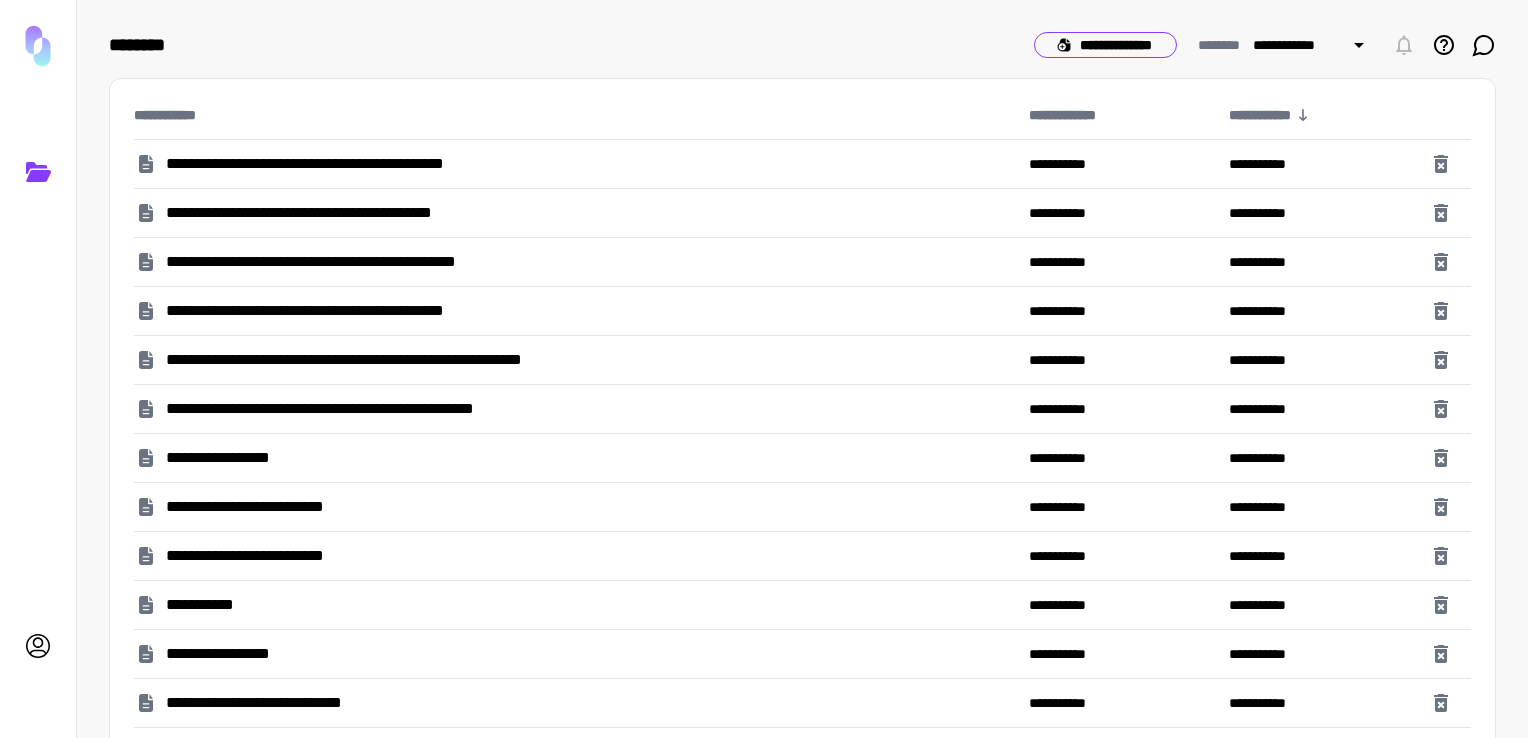 click on "**********" at bounding box center [1105, 45] 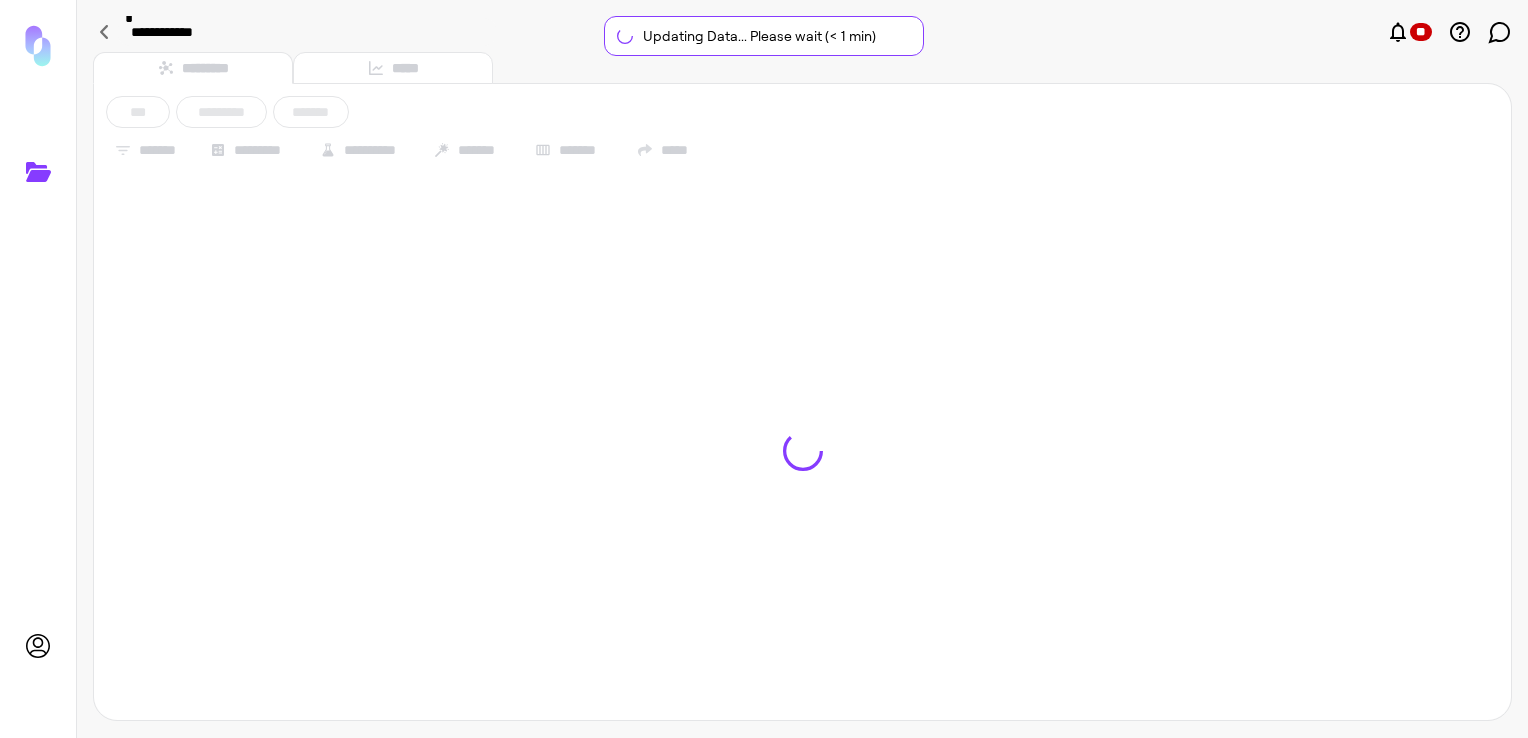 type on "**********" 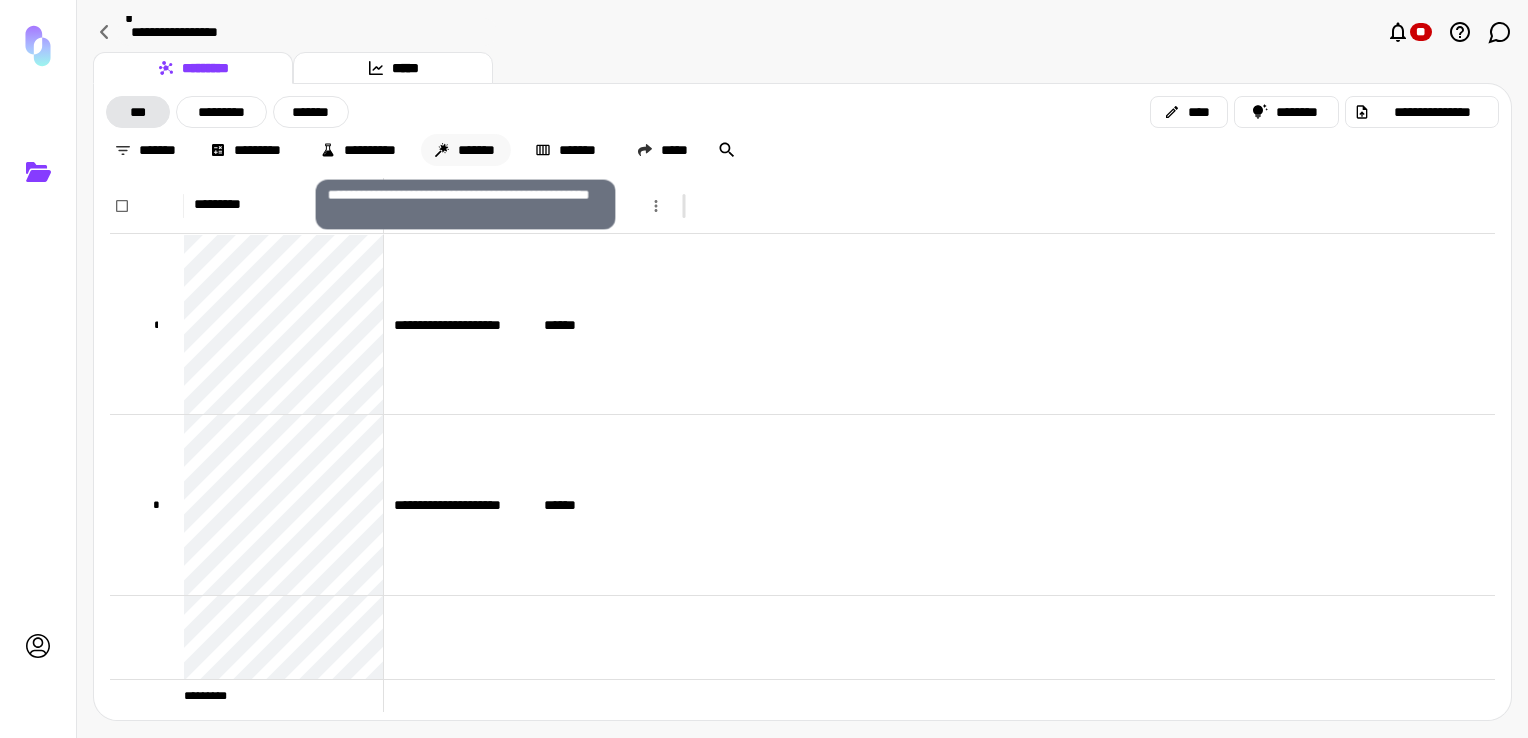 click 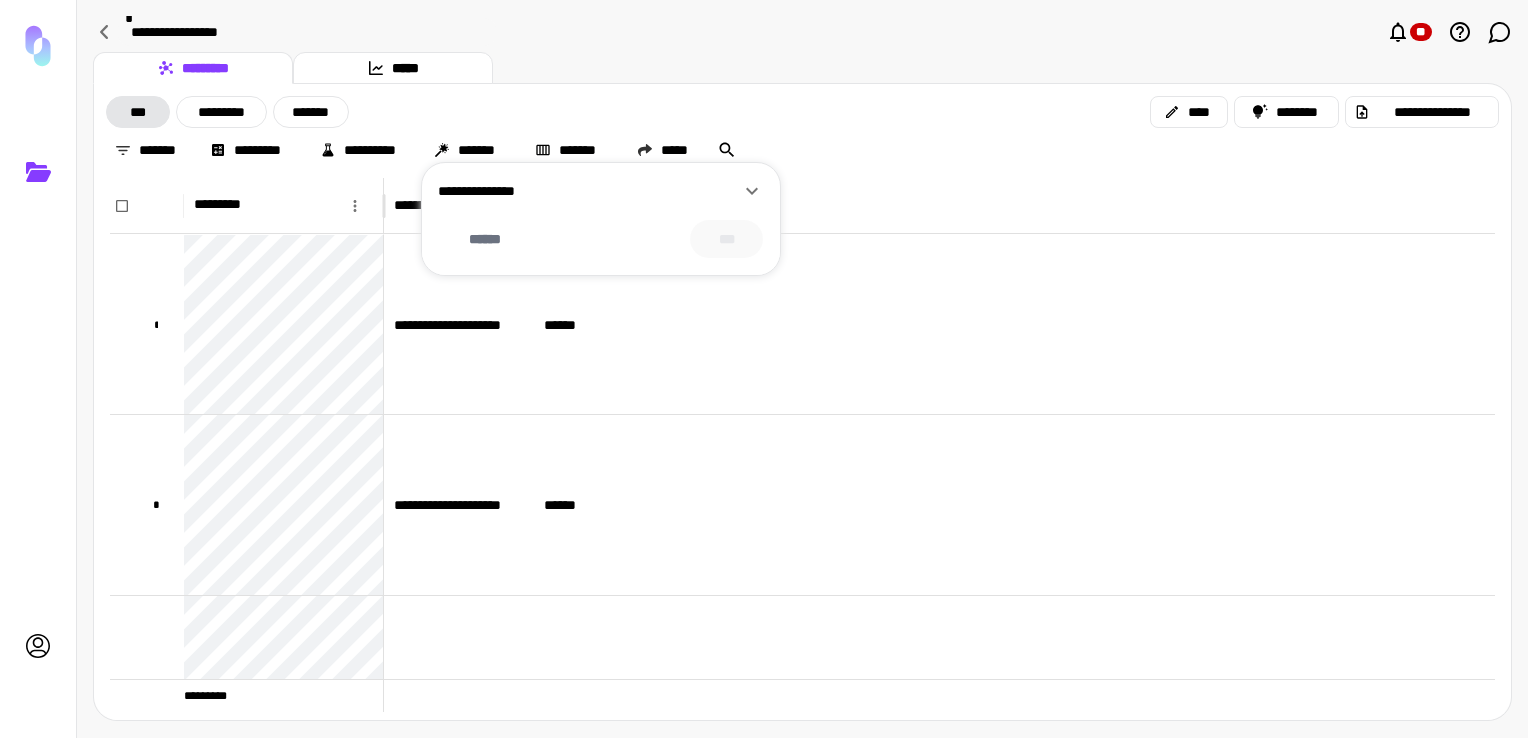 click 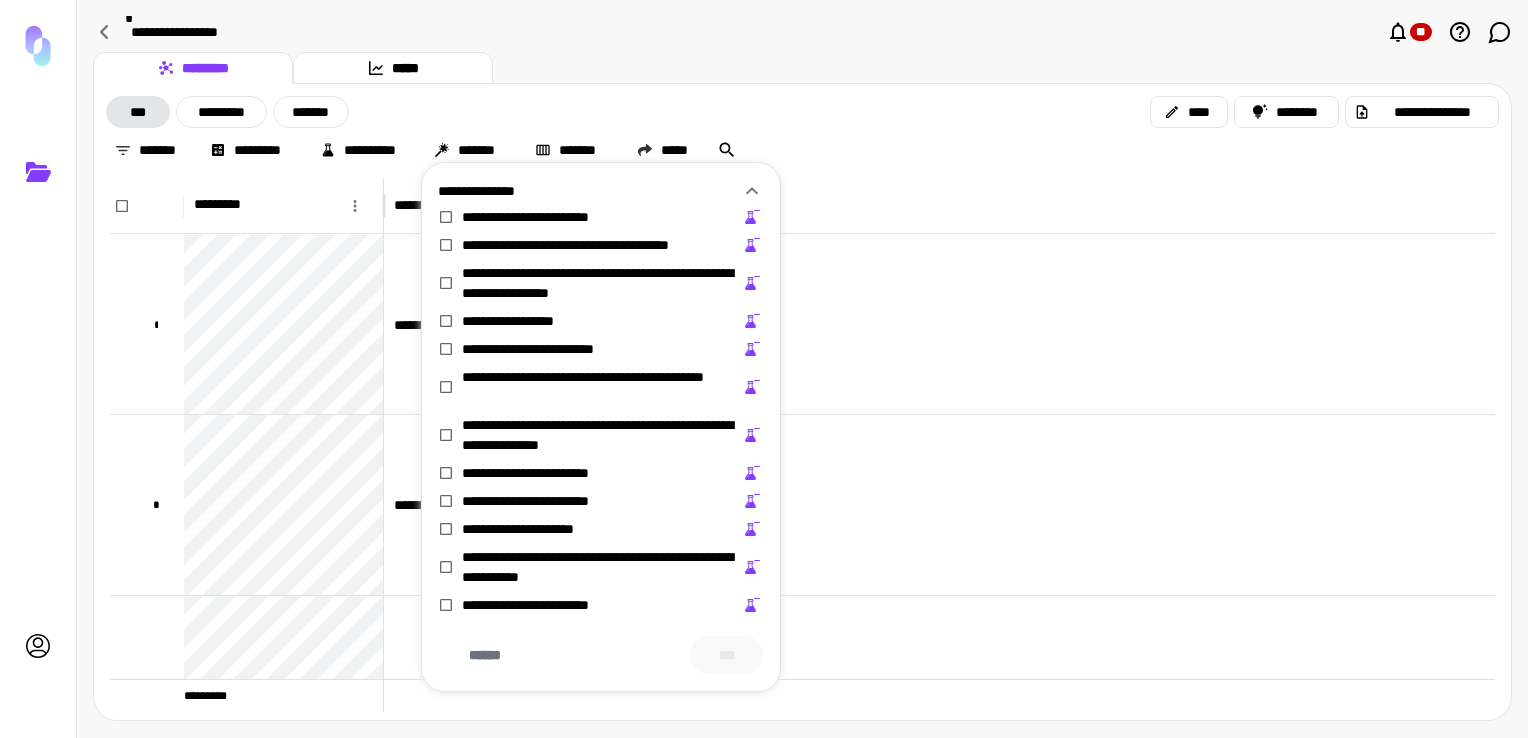 click on "**********" at bounding box center (552, 217) 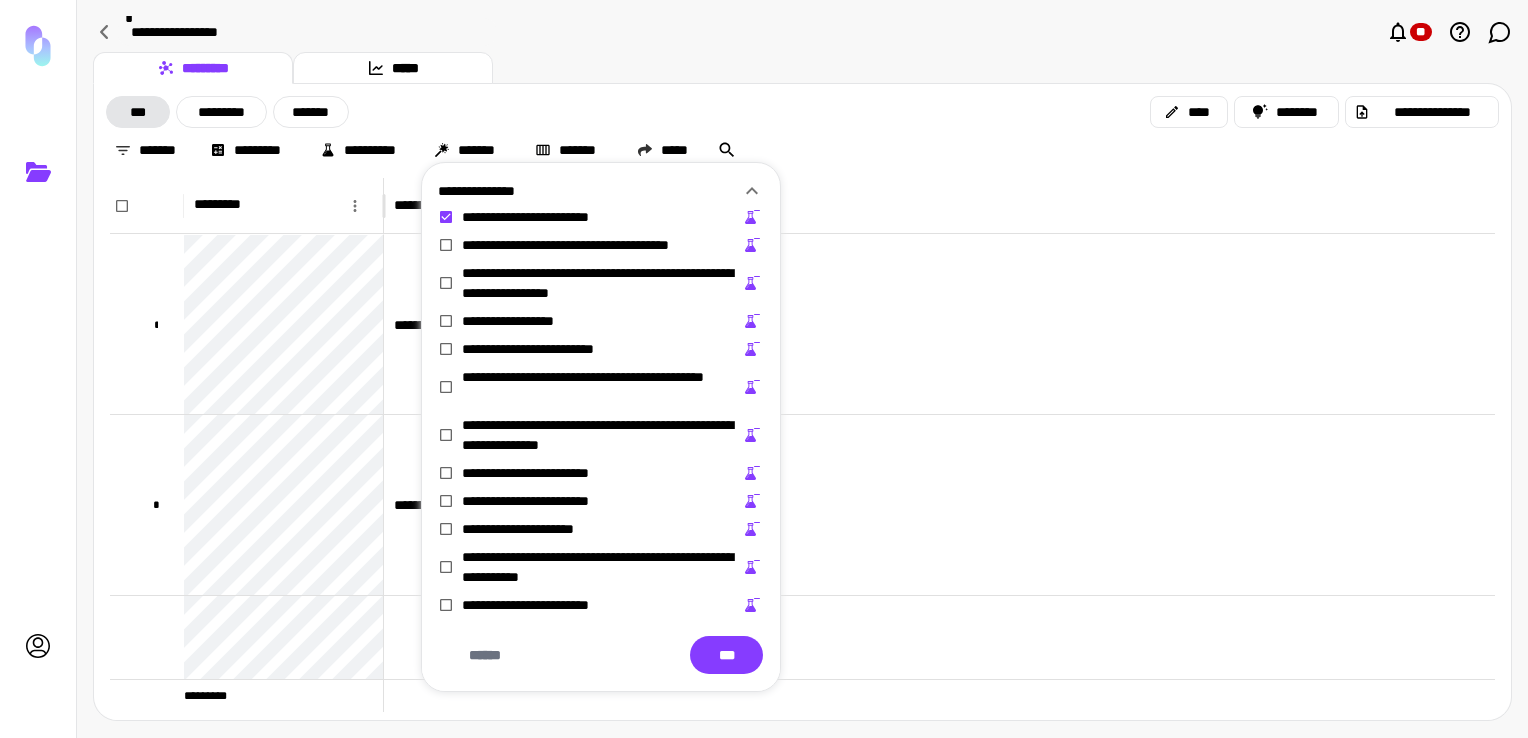 click on "**********" at bounding box center [552, 473] 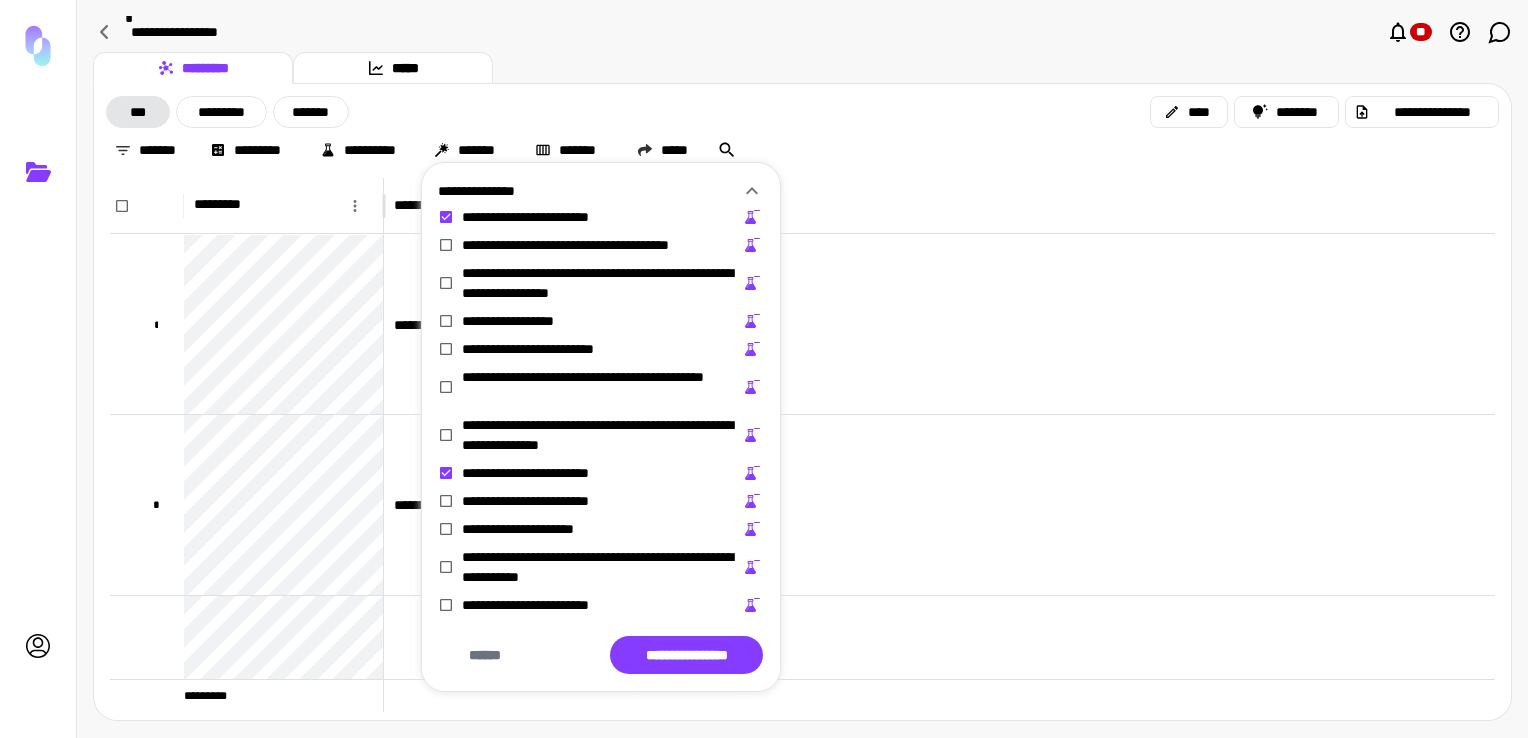 click on "**********" at bounding box center [540, 501] 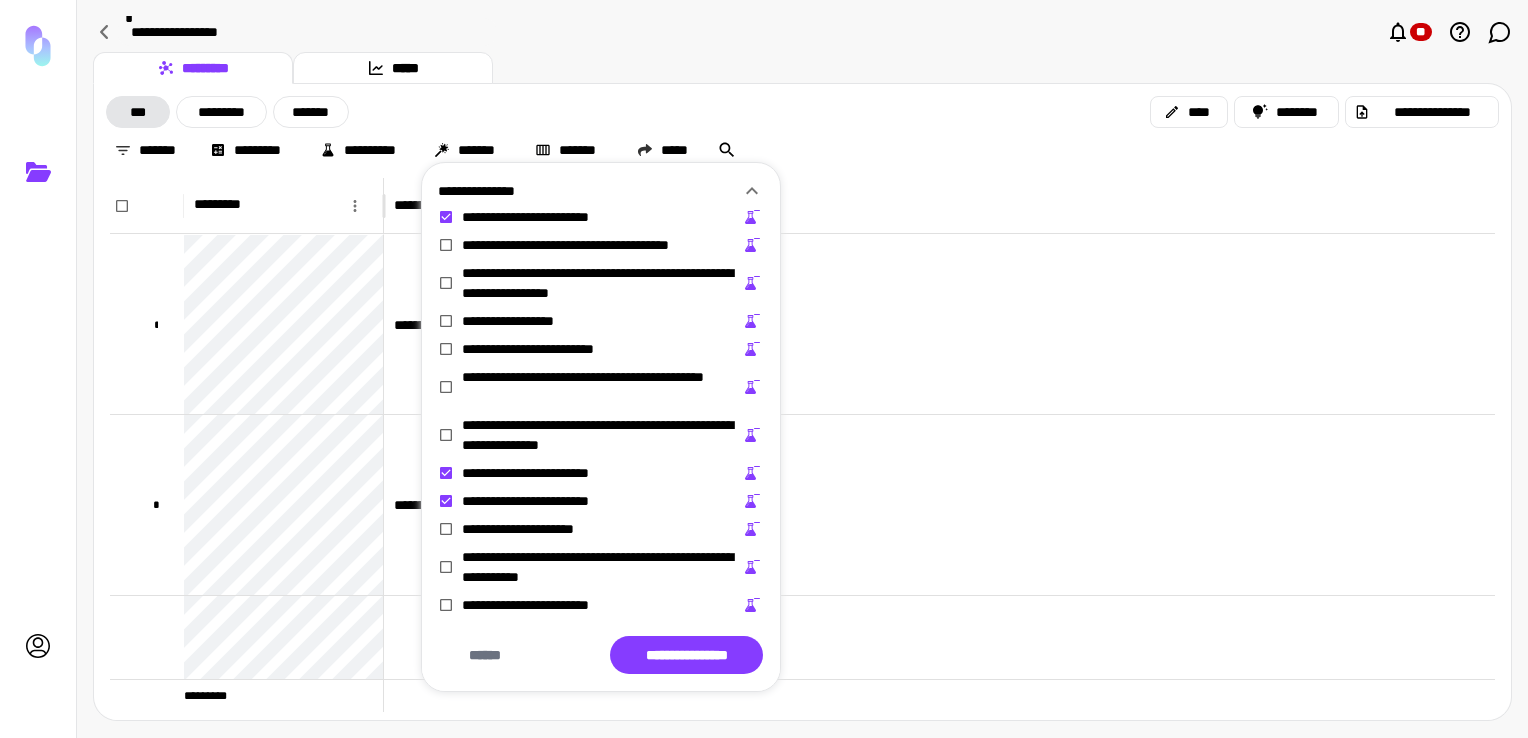 click on "**********" at bounding box center [541, 605] 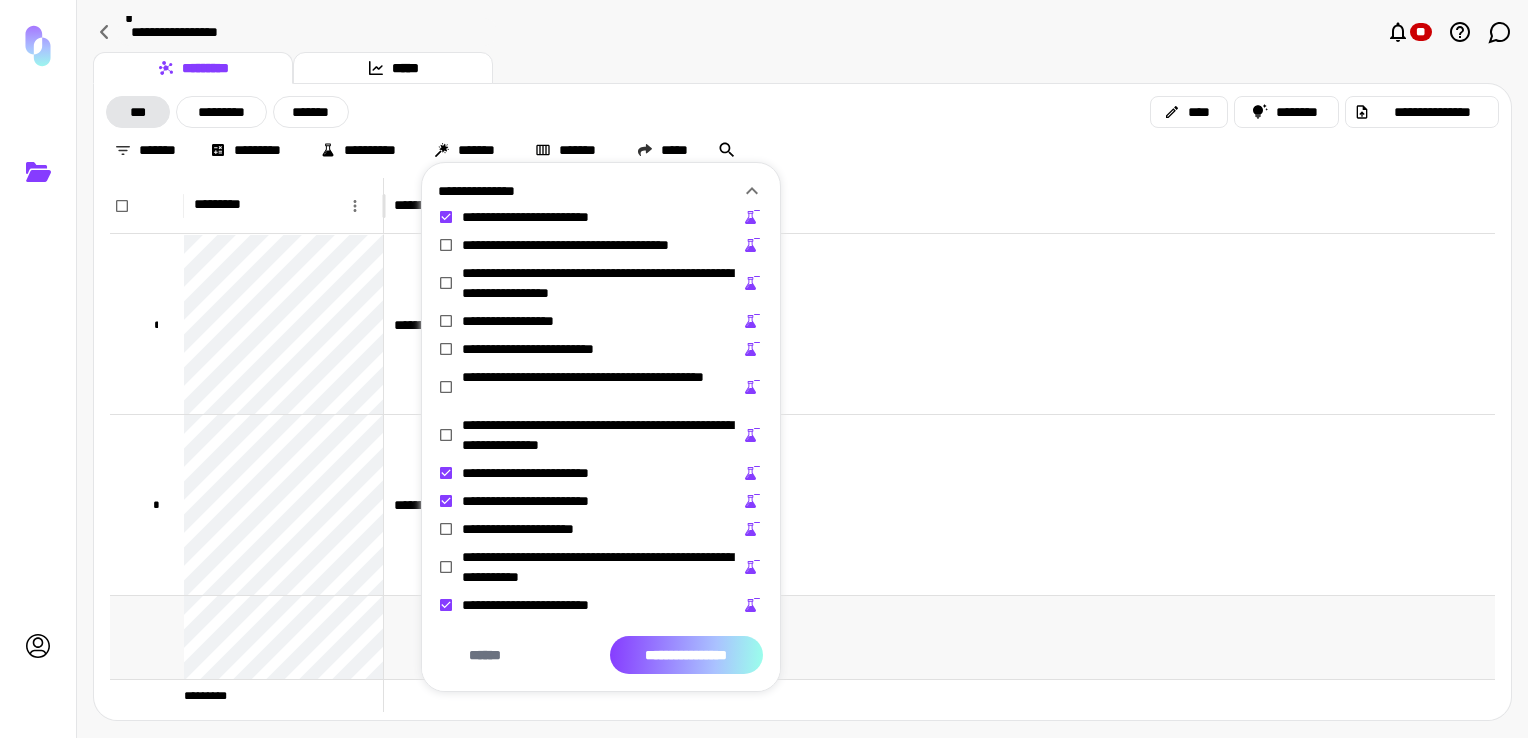 click on "**********" at bounding box center (686, 655) 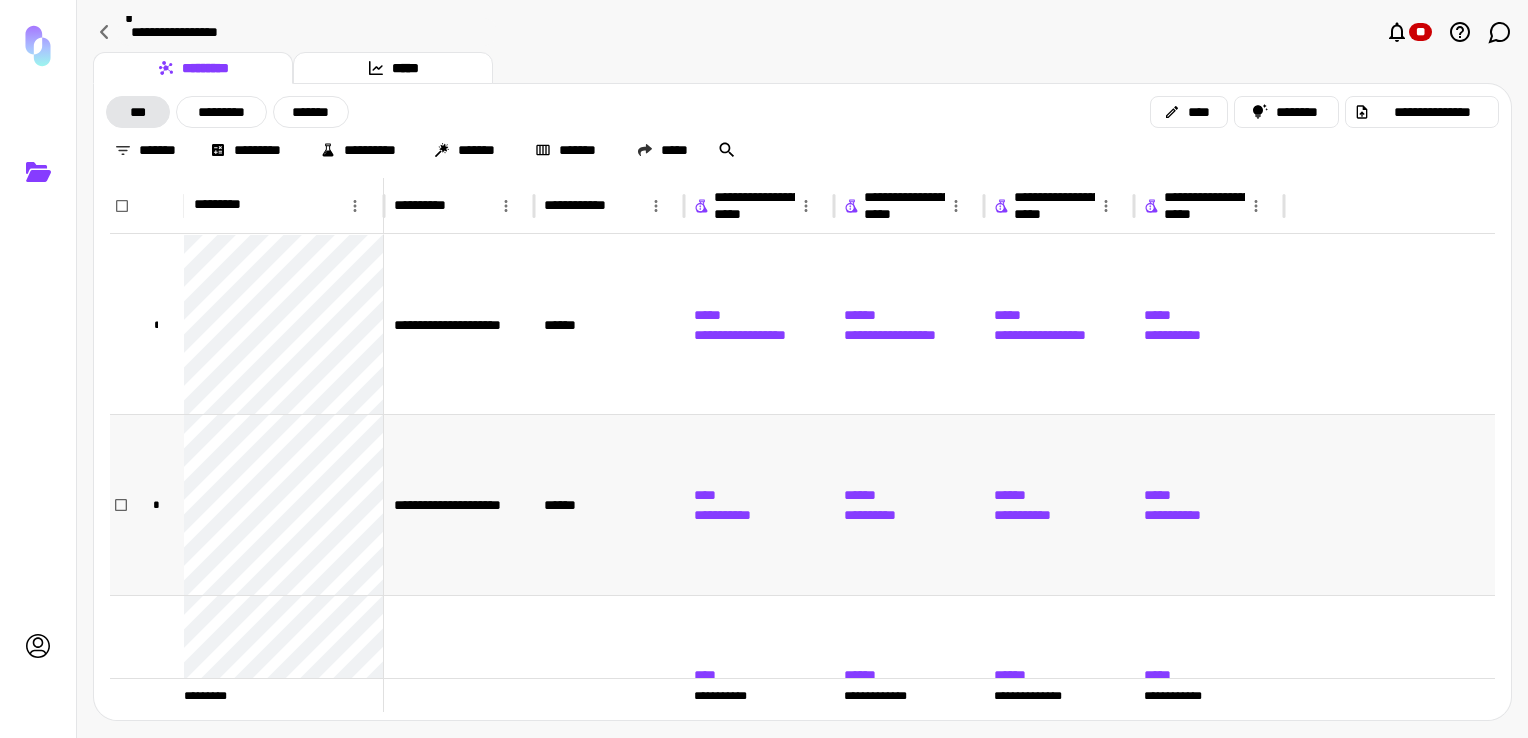 scroll, scrollTop: 33, scrollLeft: 0, axis: vertical 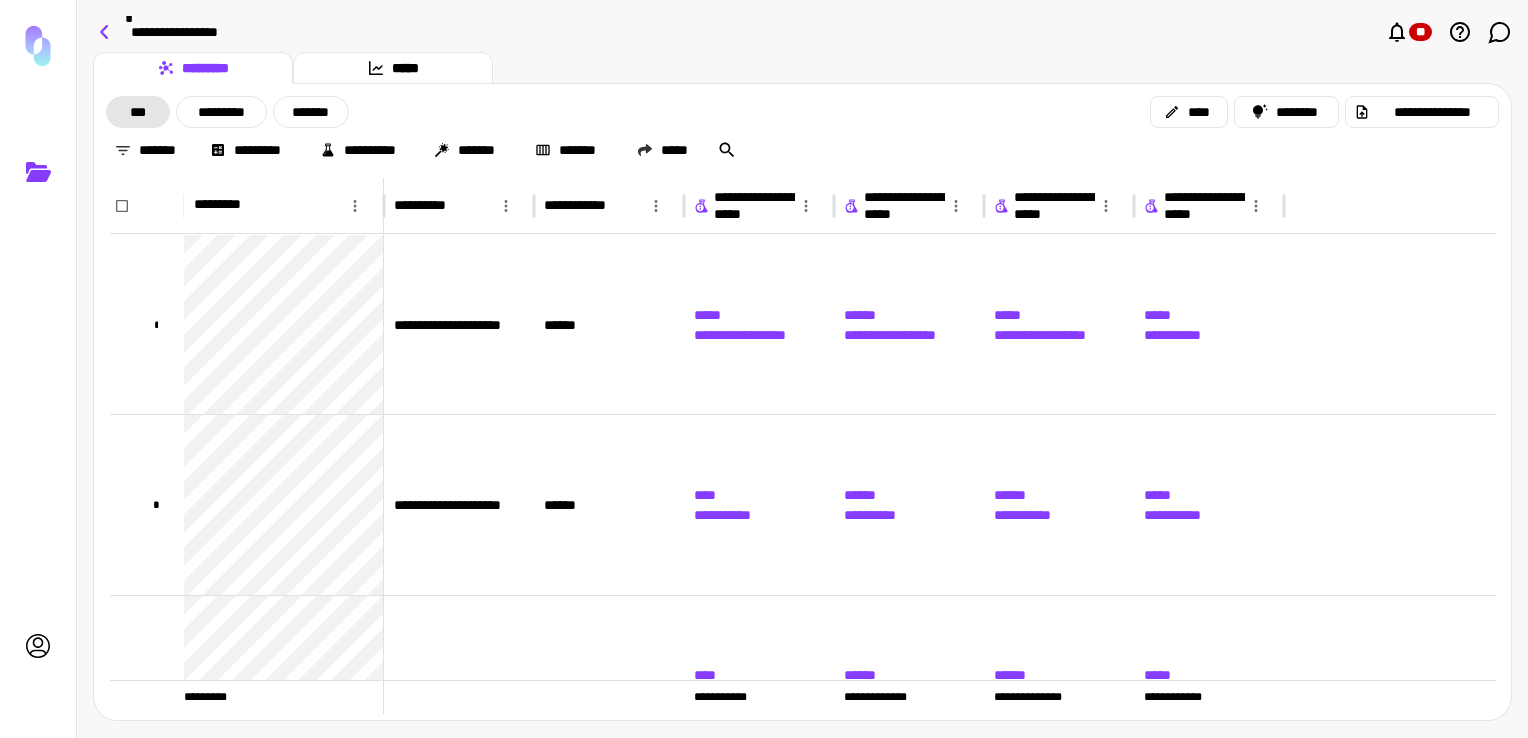 click 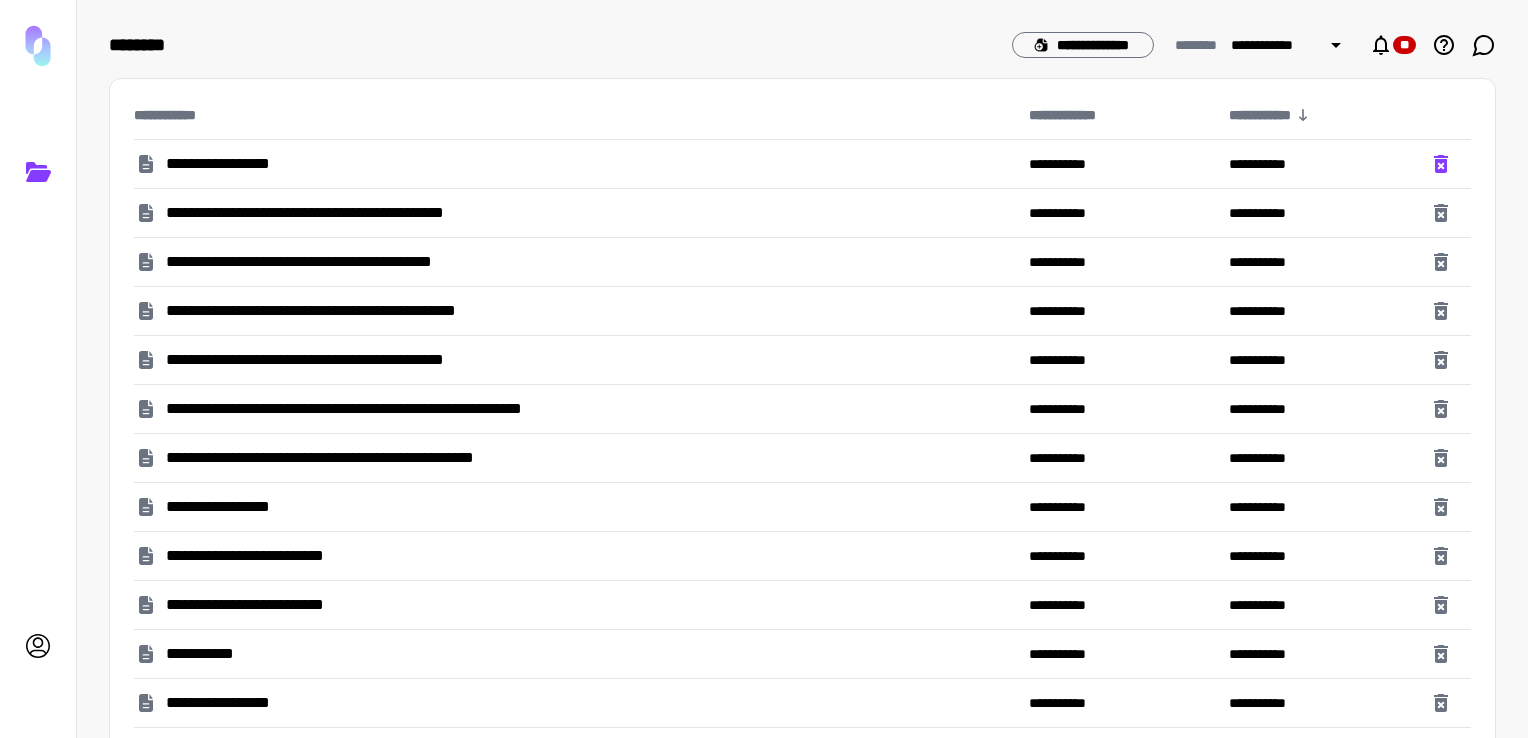 click 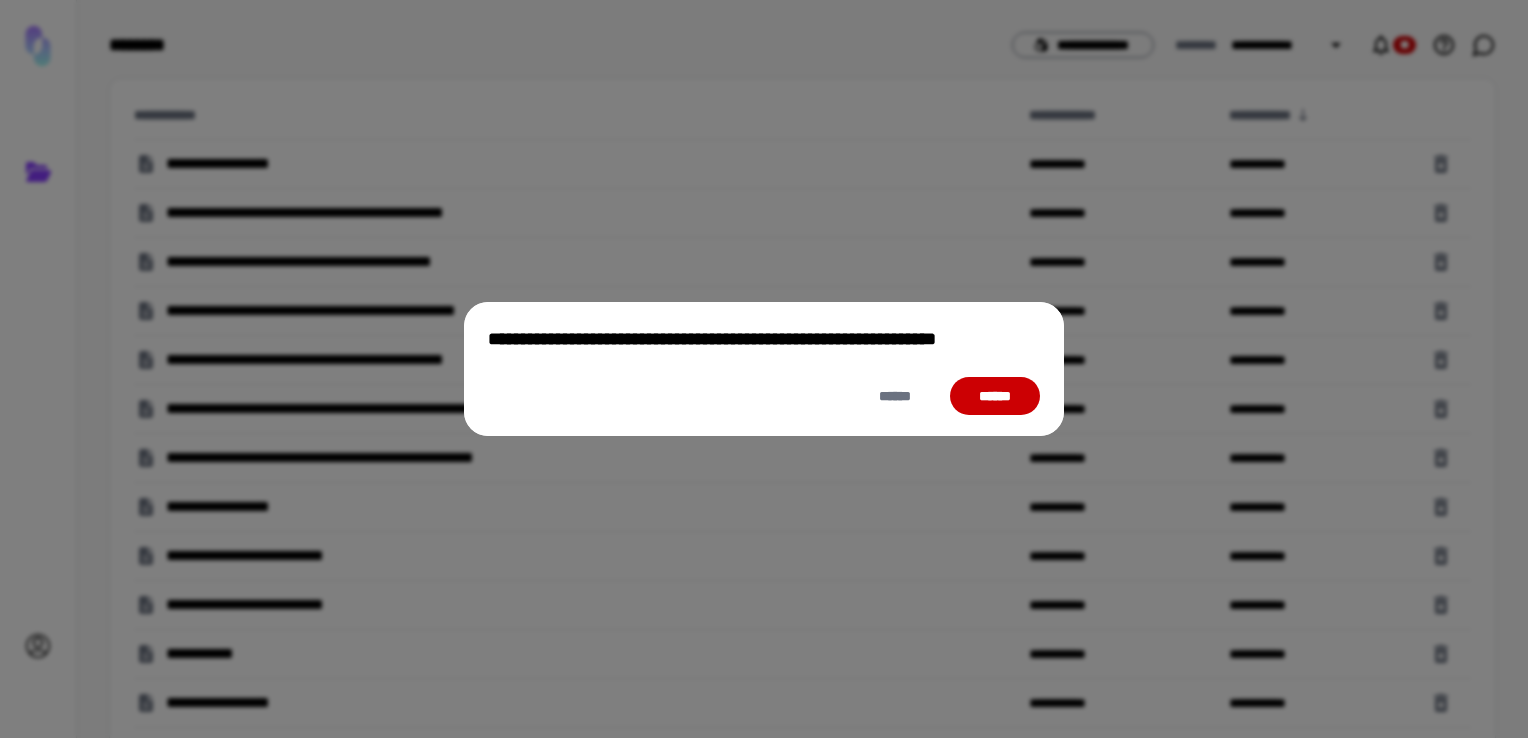 click on "******" at bounding box center (995, 396) 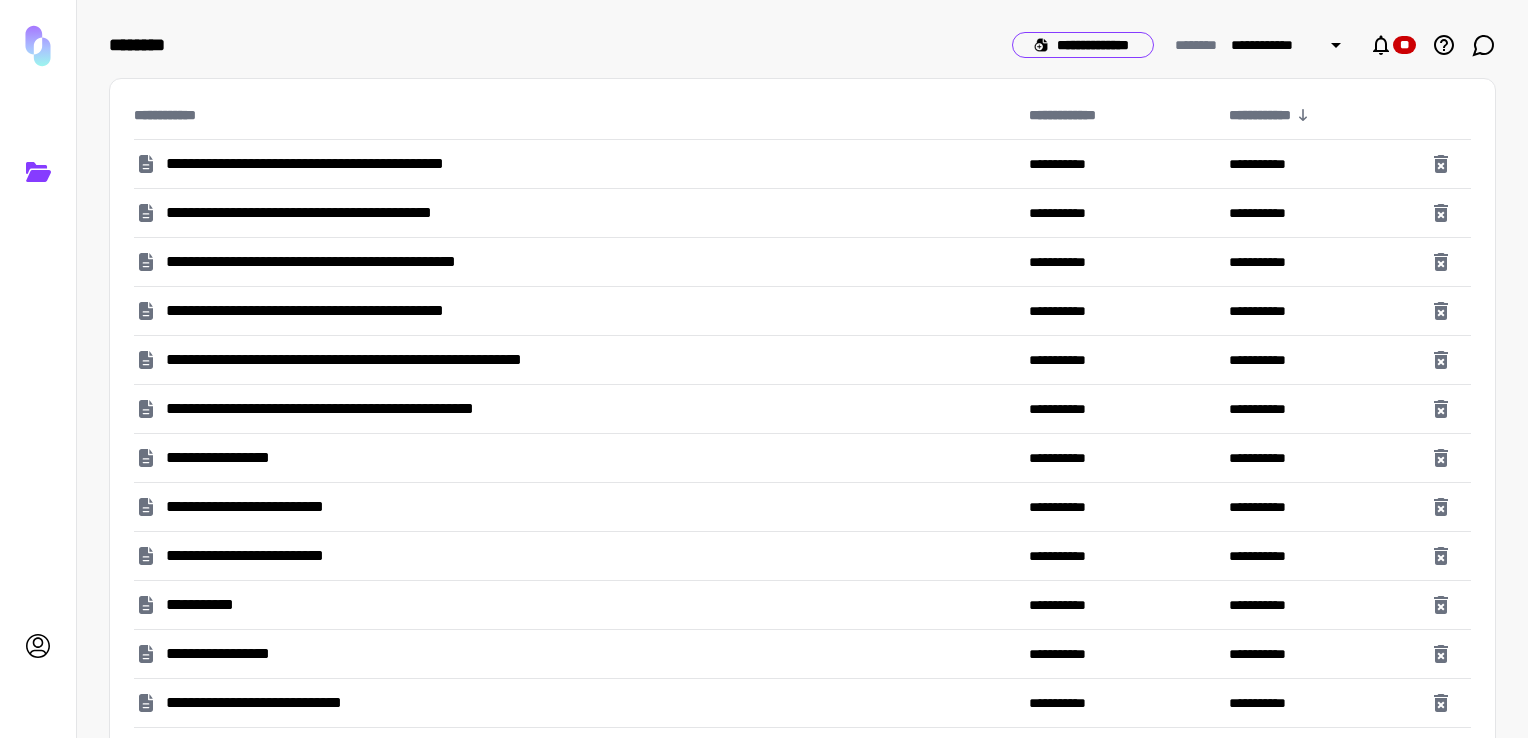 click on "**********" at bounding box center [1083, 45] 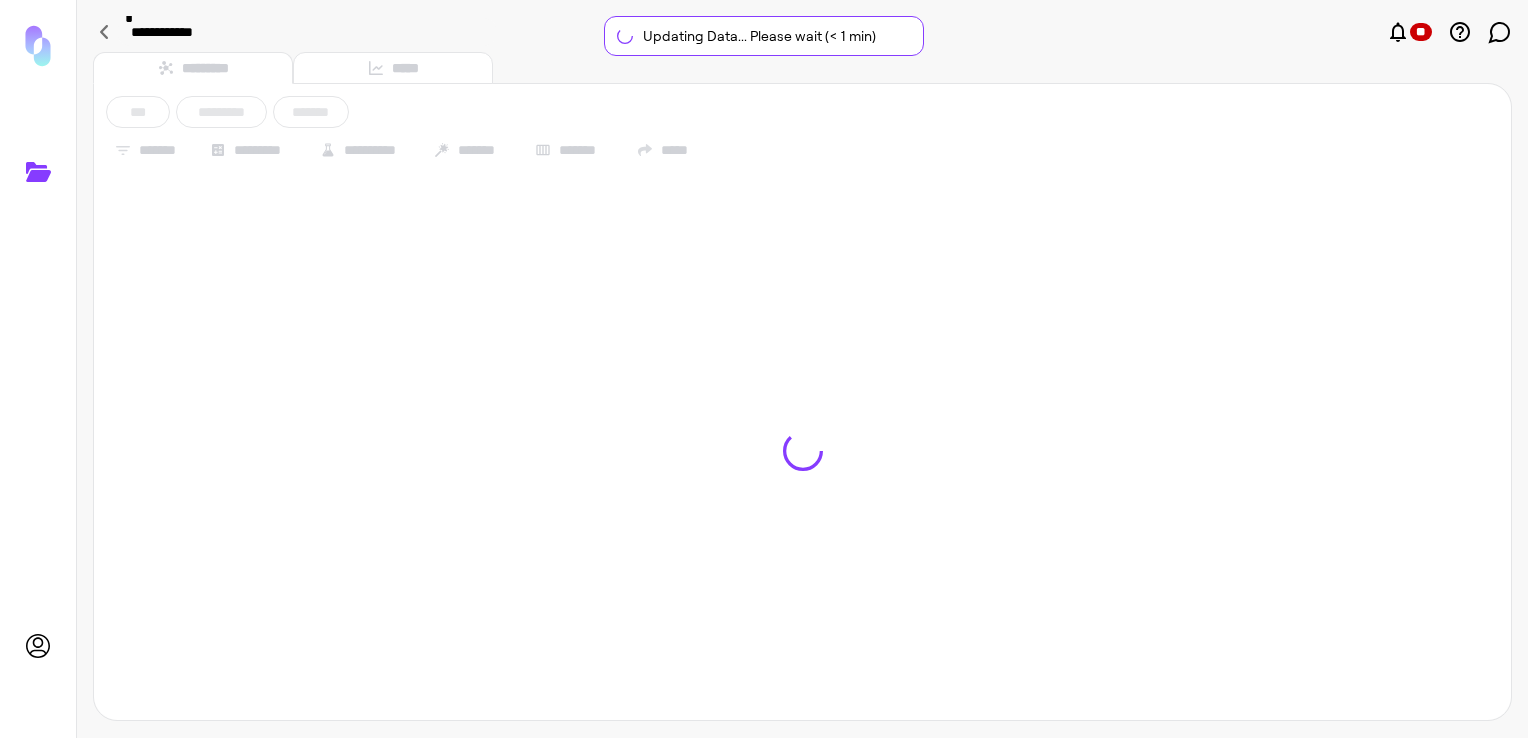 type on "**********" 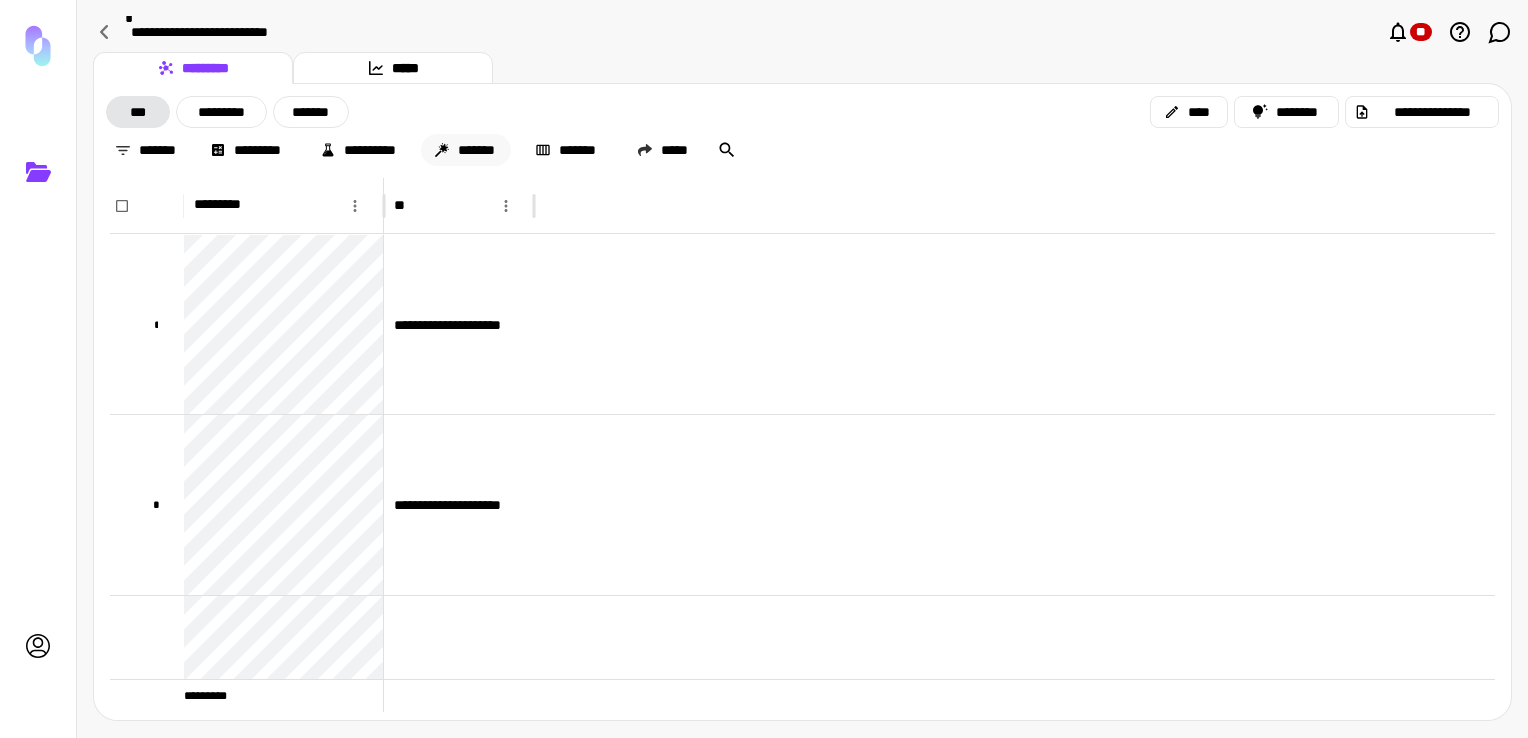 click 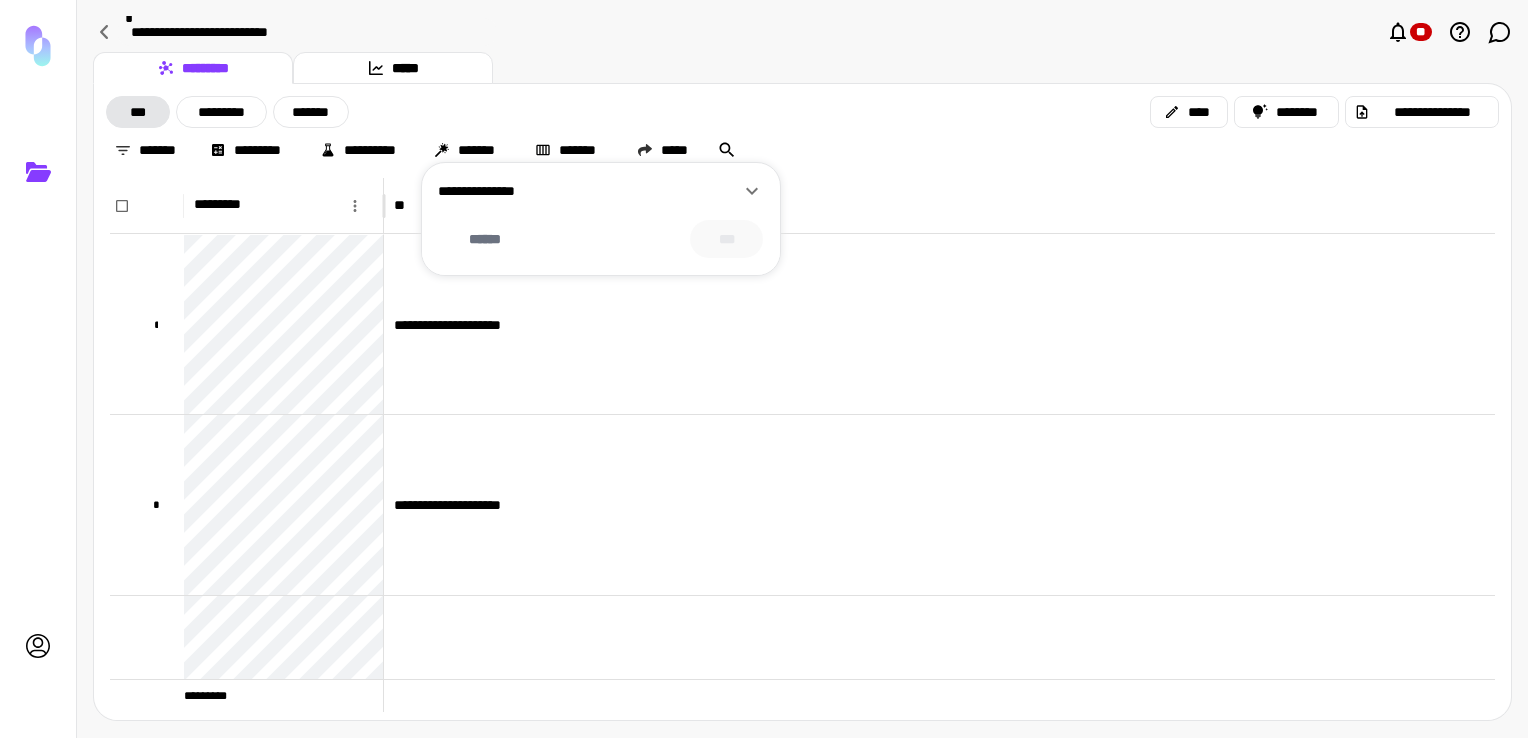 click on "**********" at bounding box center (589, 191) 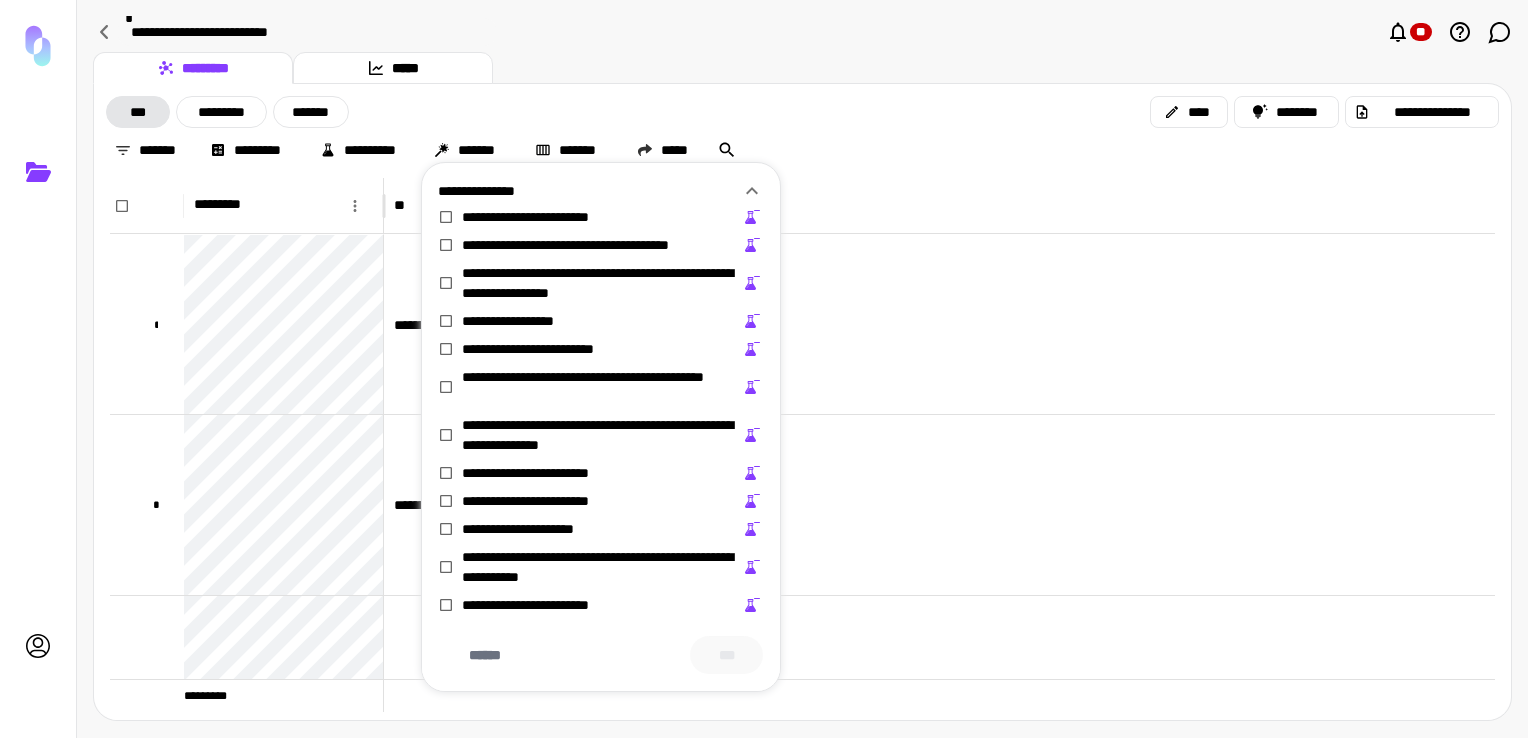 click on "**********" at bounding box center (552, 217) 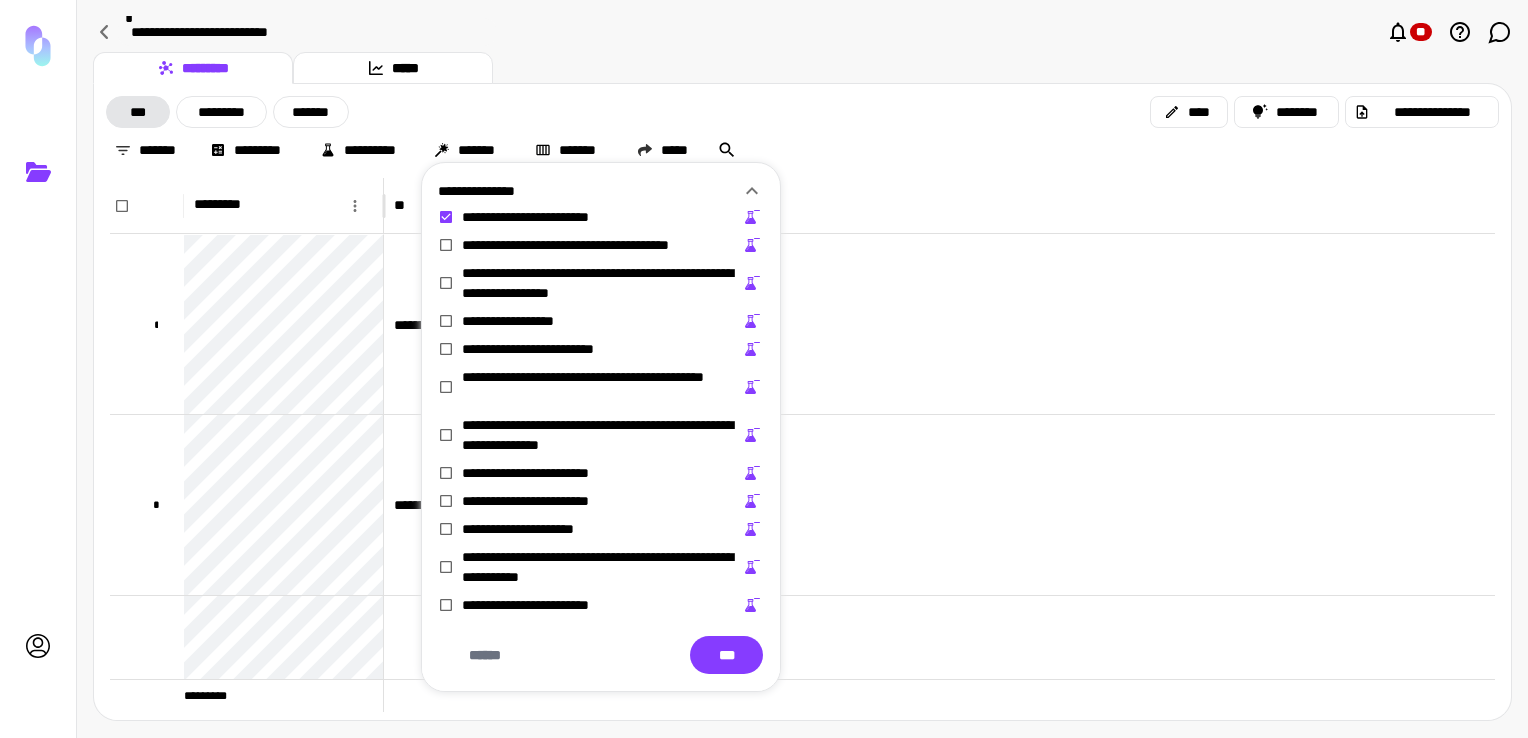 click on "**********" at bounding box center [552, 473] 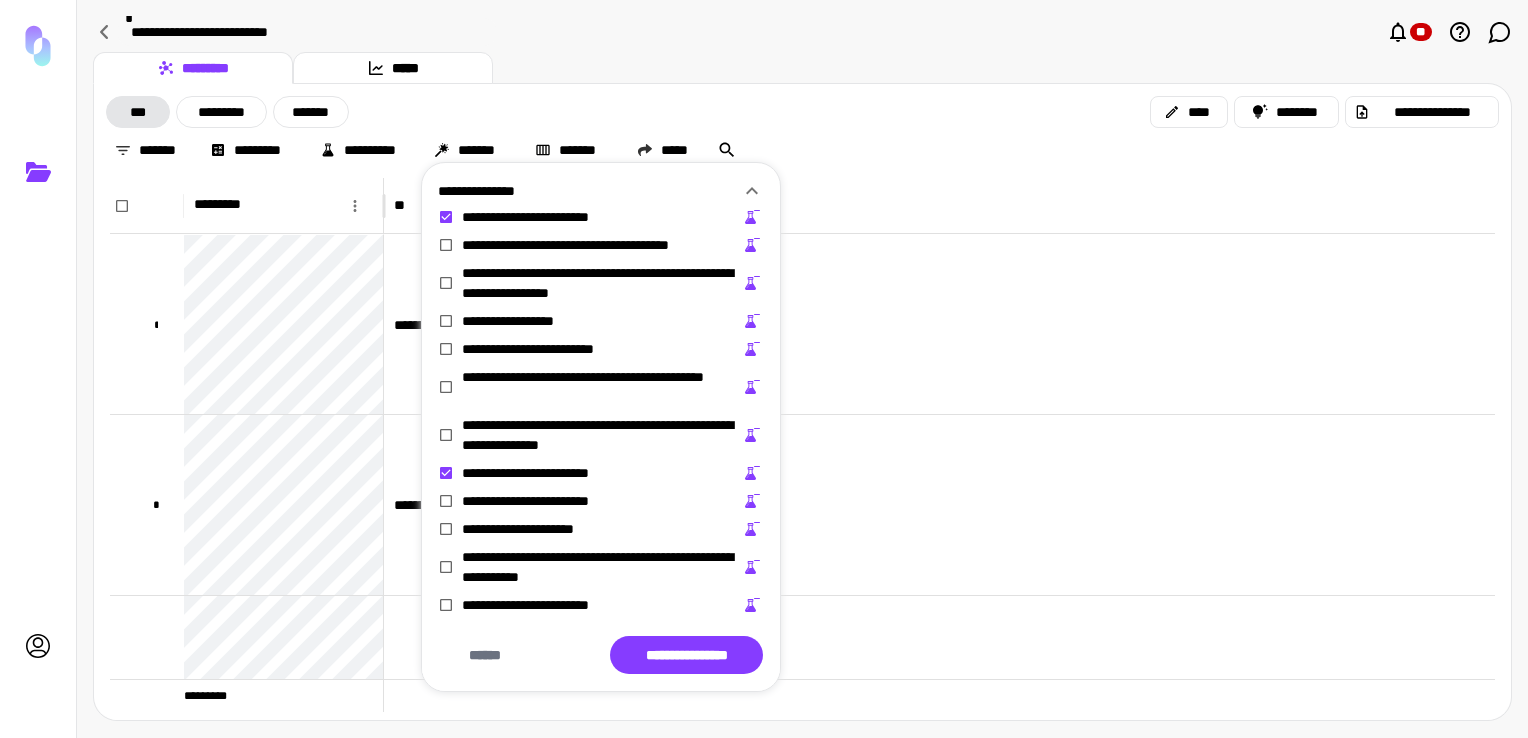 click on "**********" at bounding box center [540, 501] 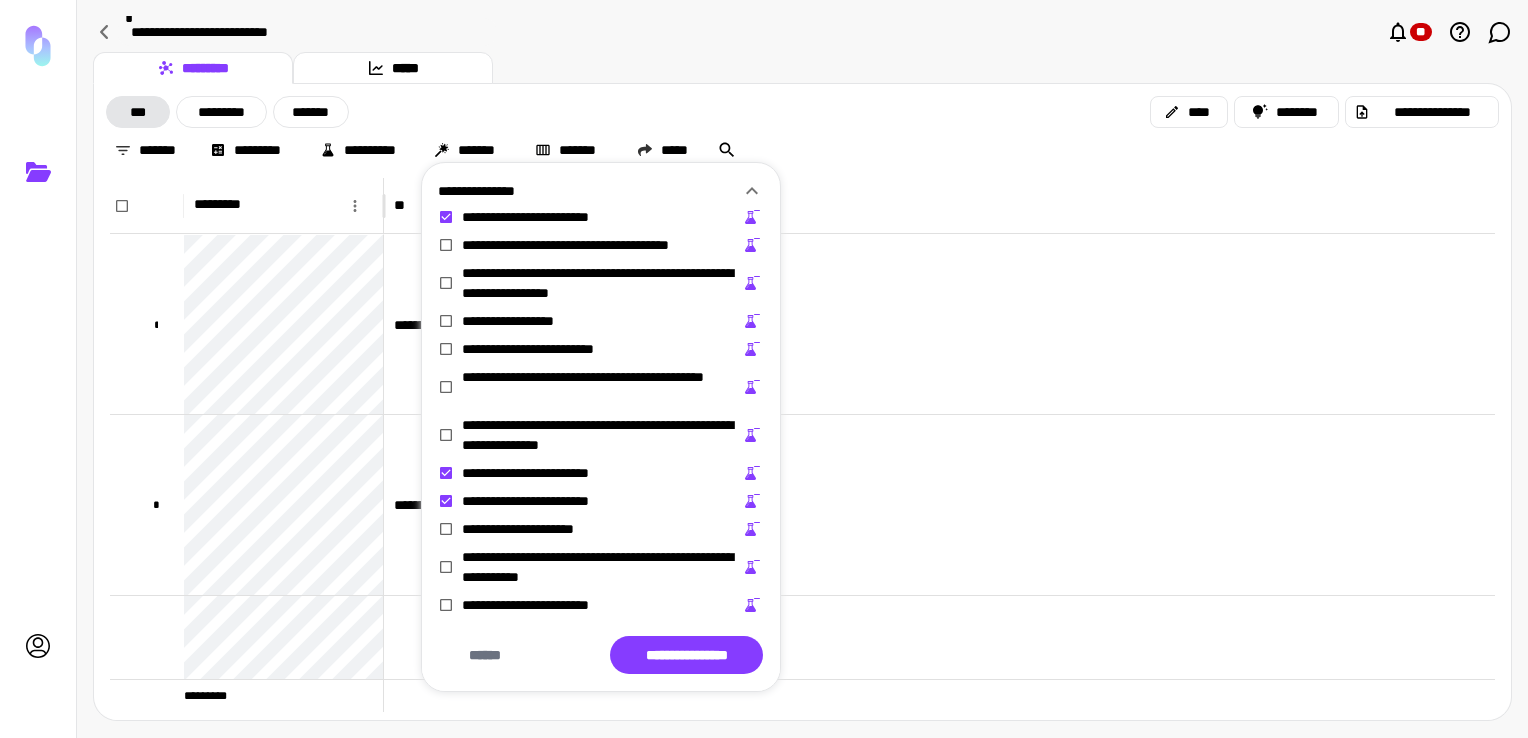 click on "**********" at bounding box center (541, 605) 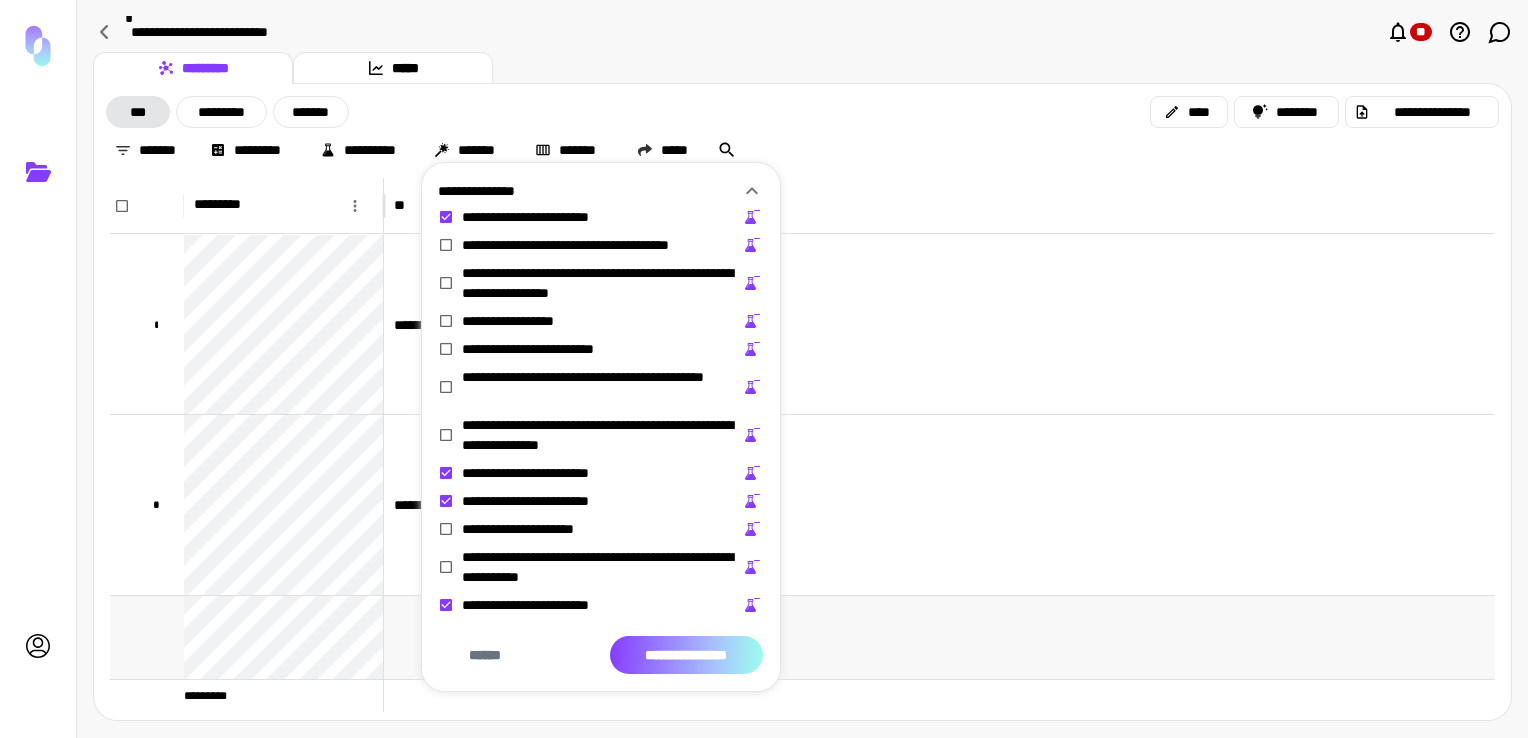 click on "**********" at bounding box center [686, 655] 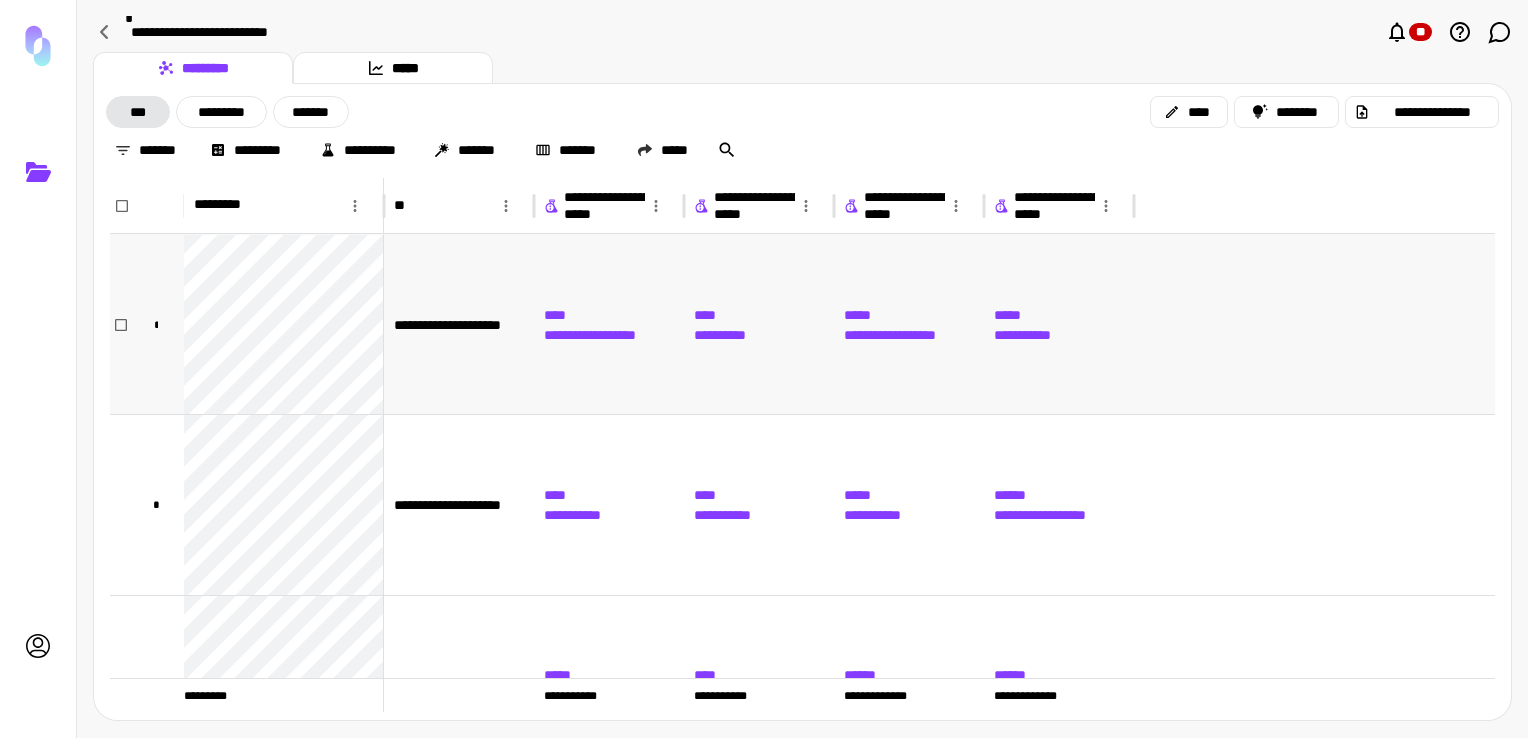 scroll, scrollTop: 48, scrollLeft: 0, axis: vertical 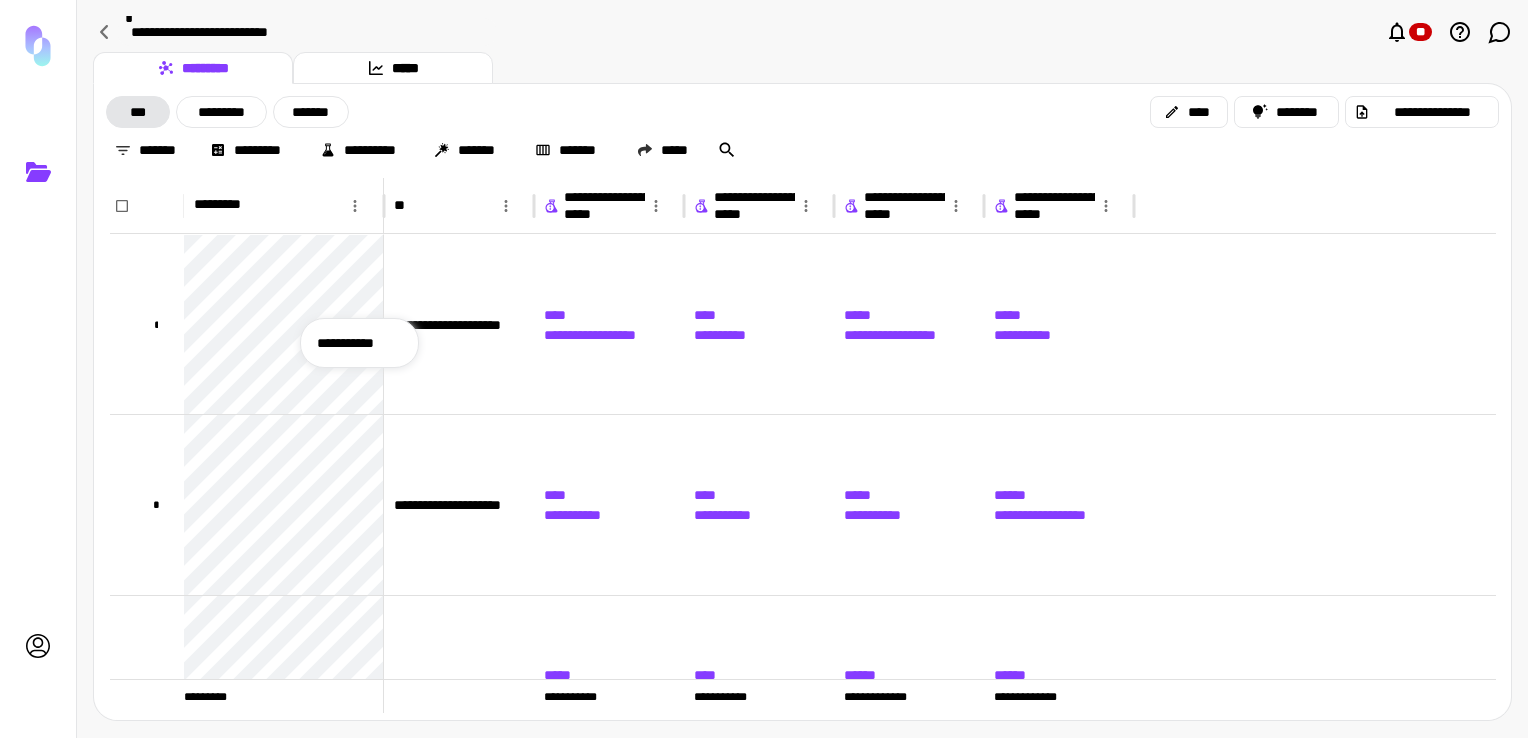 click on "**********" at bounding box center [359, 343] 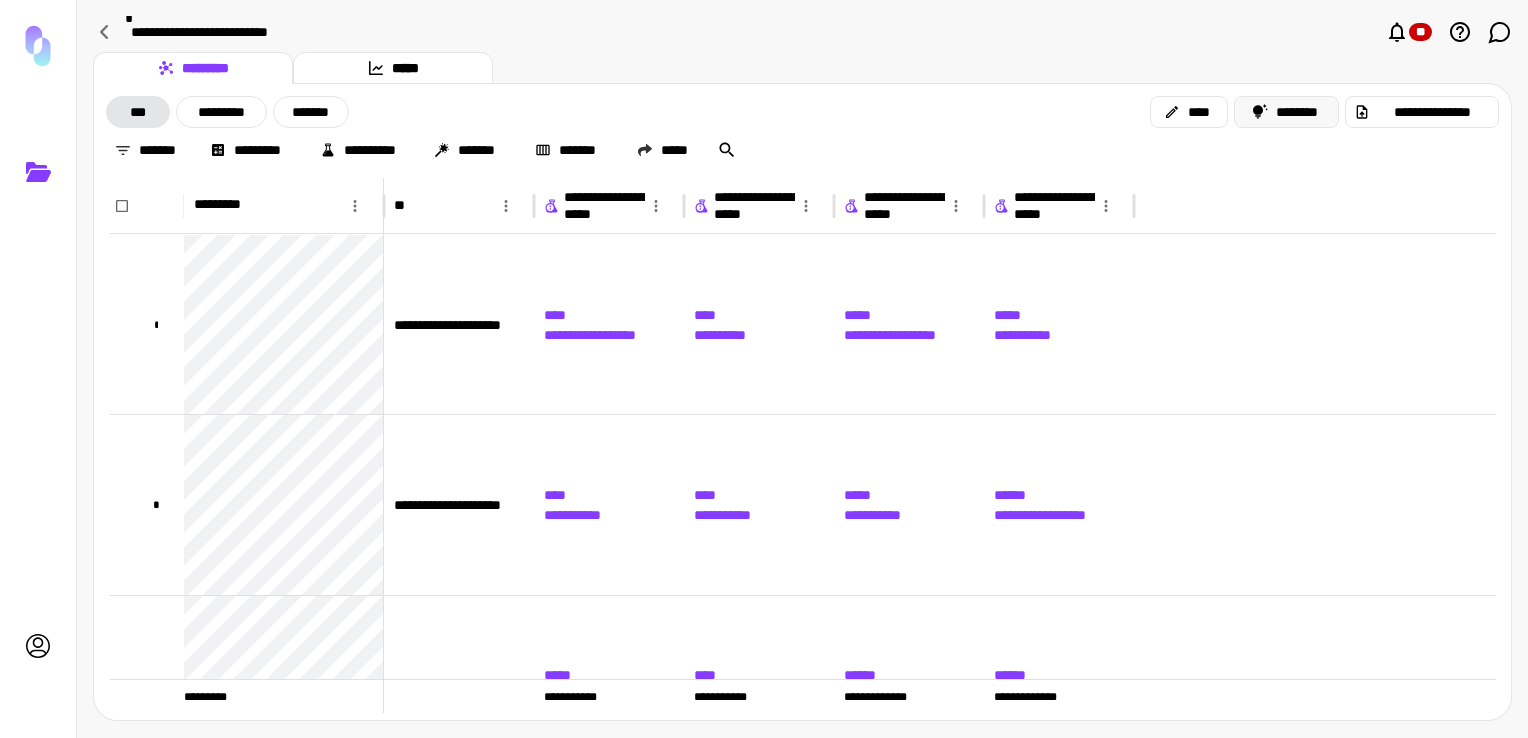 click on "********" at bounding box center (1286, 112) 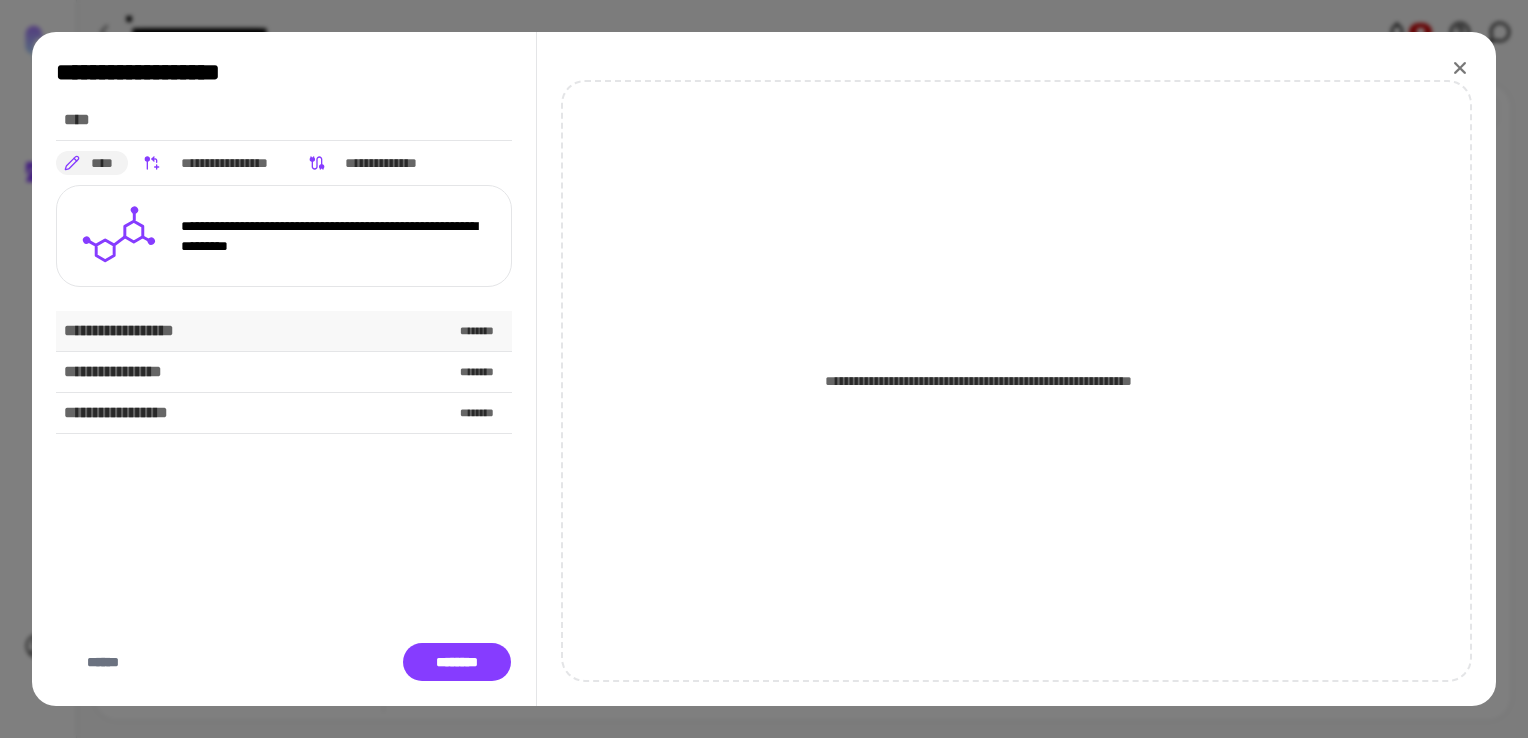 click on "**********" at bounding box center [132, 331] 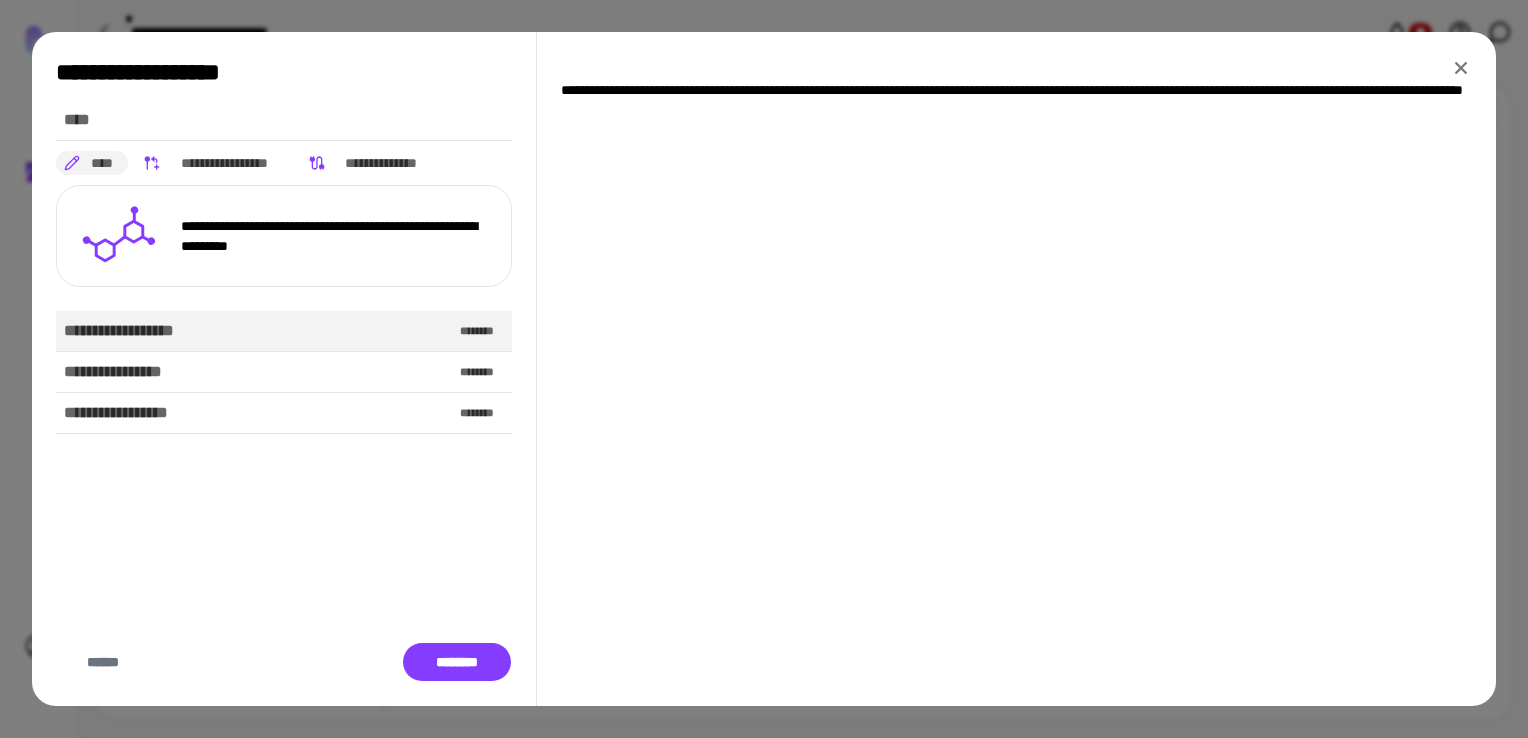 click 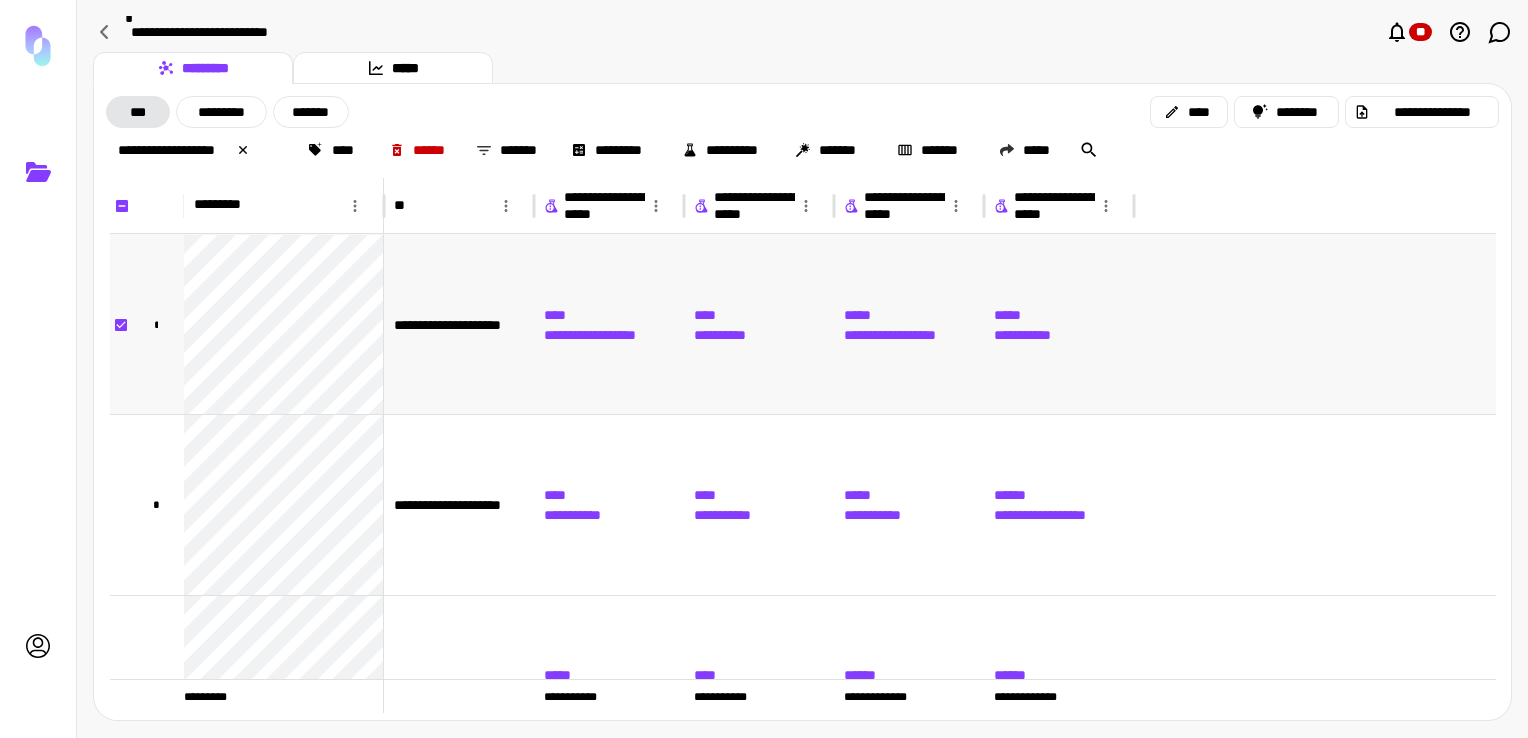 scroll, scrollTop: 66, scrollLeft: 0, axis: vertical 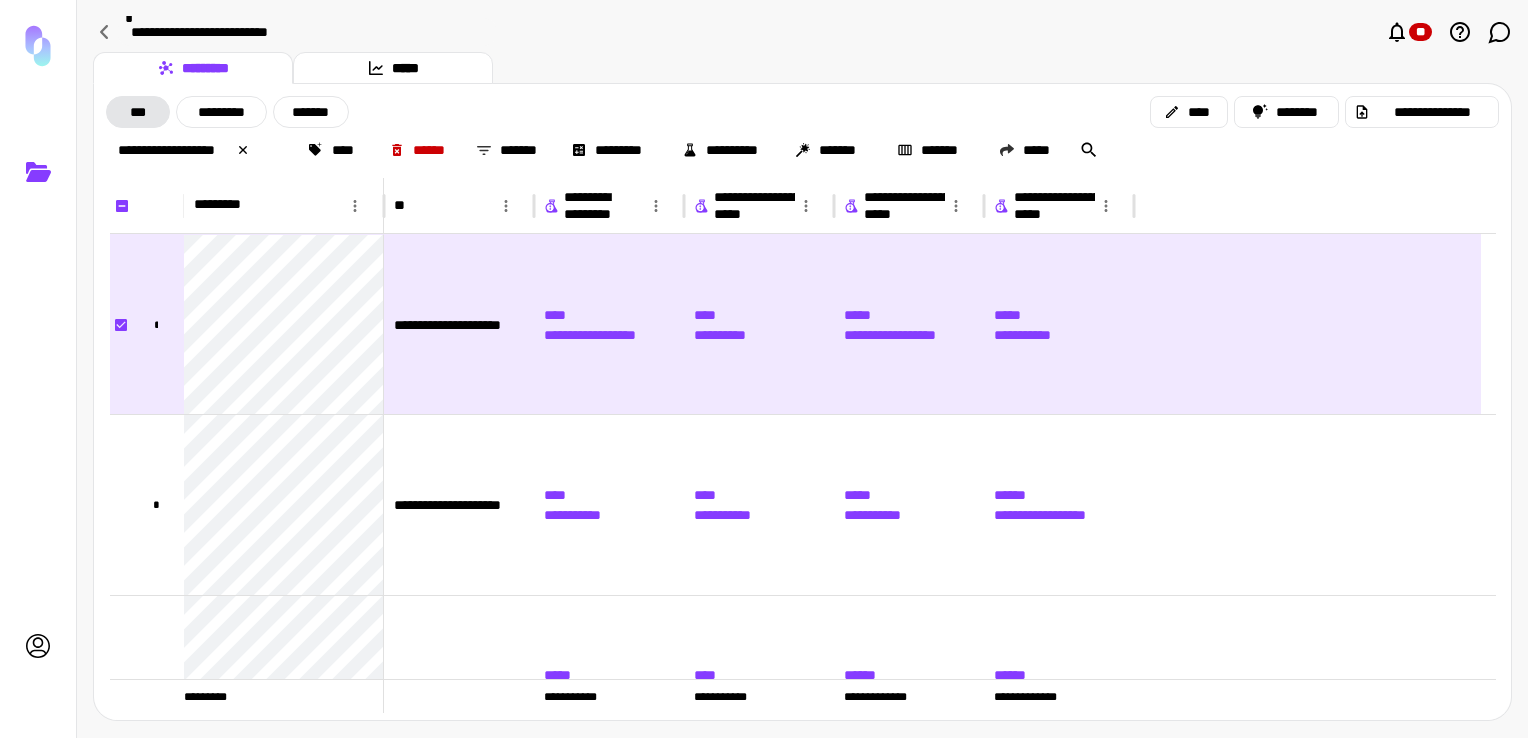 click 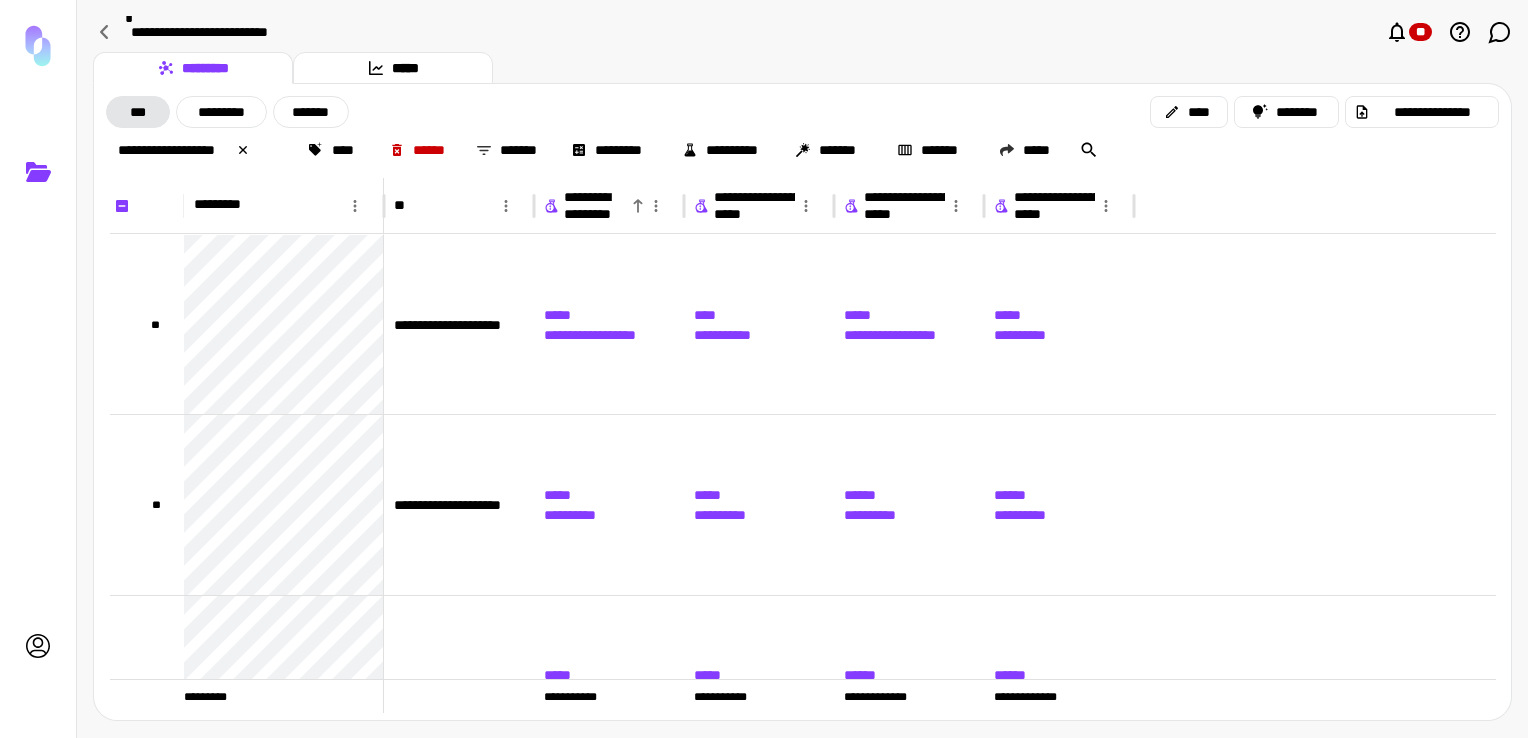 click 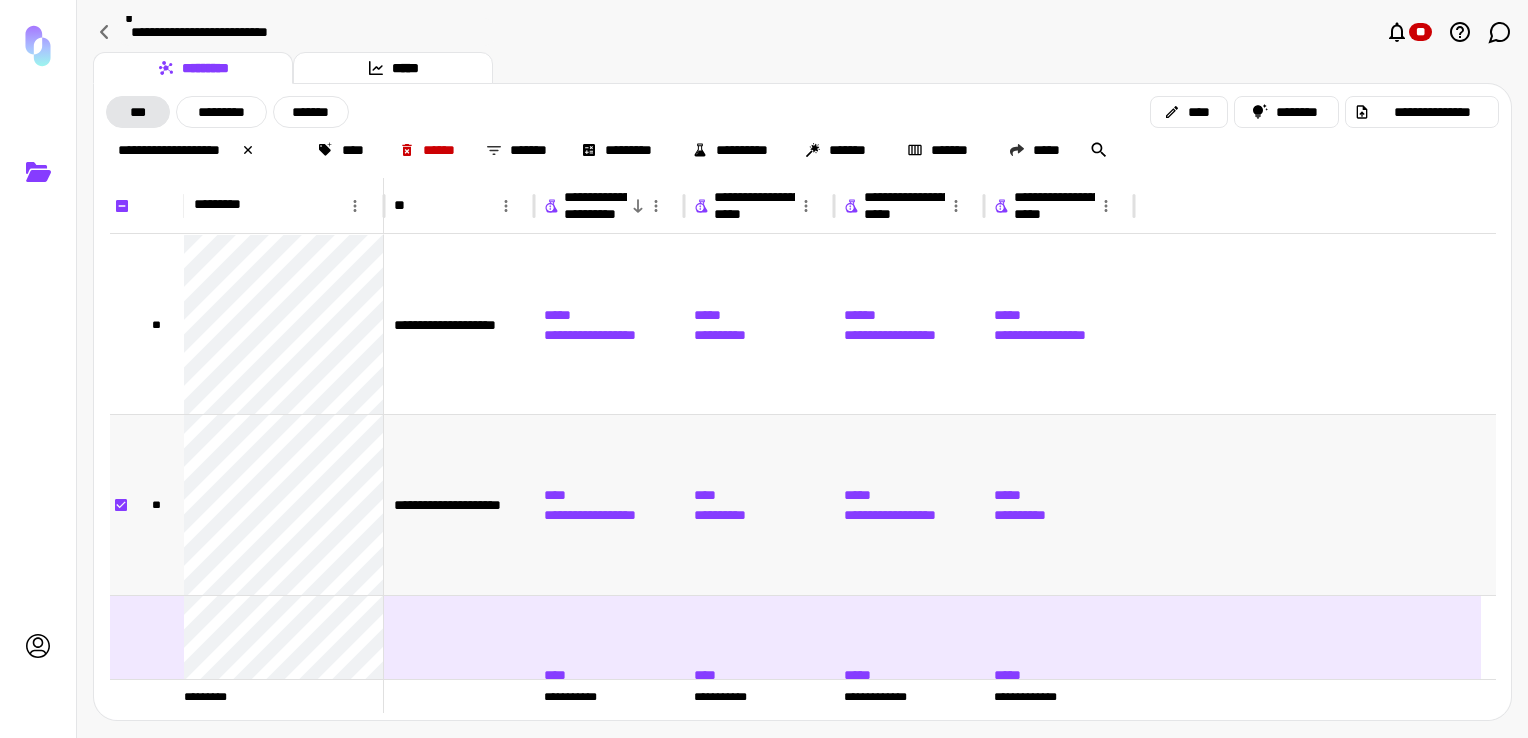scroll, scrollTop: 53, scrollLeft: 0, axis: vertical 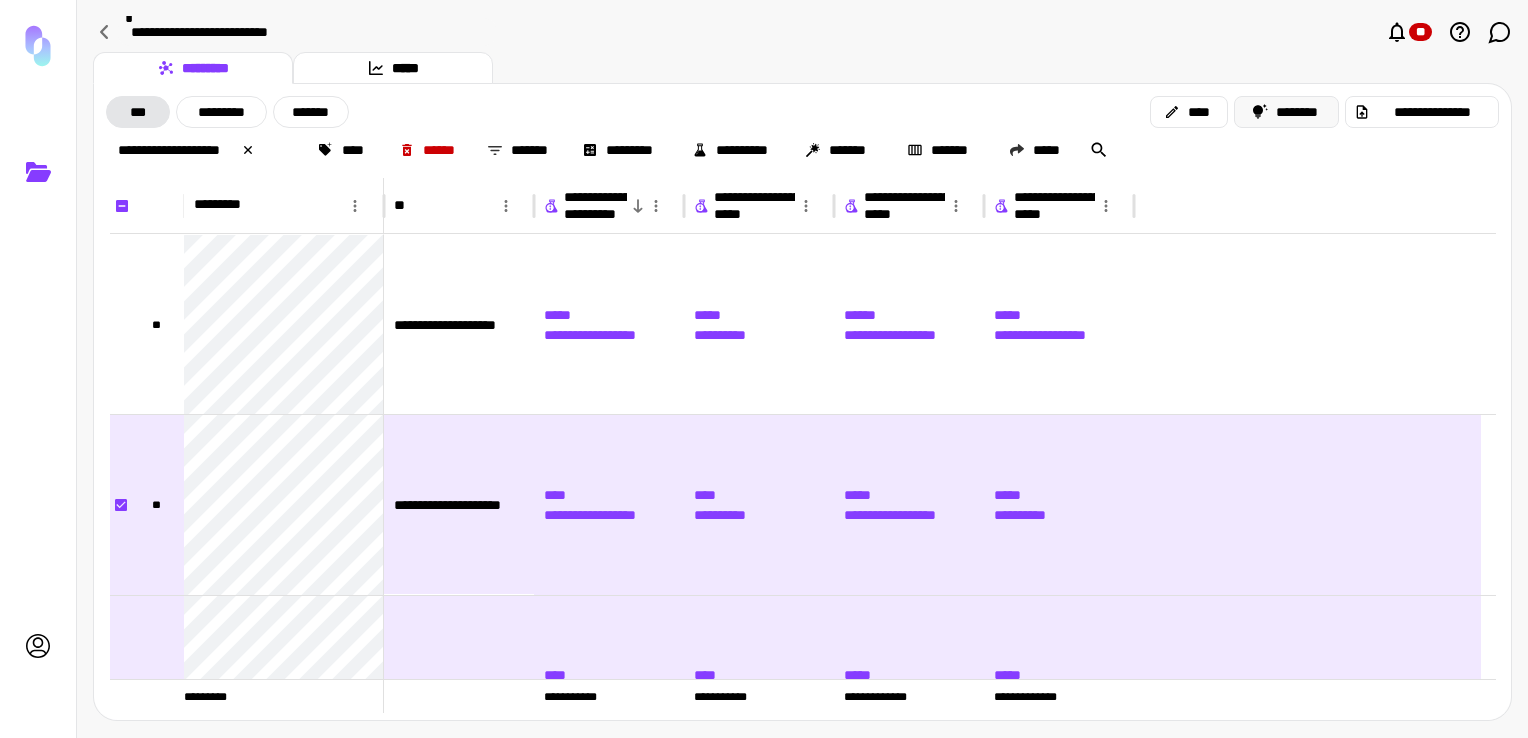 click on "********" at bounding box center [1286, 112] 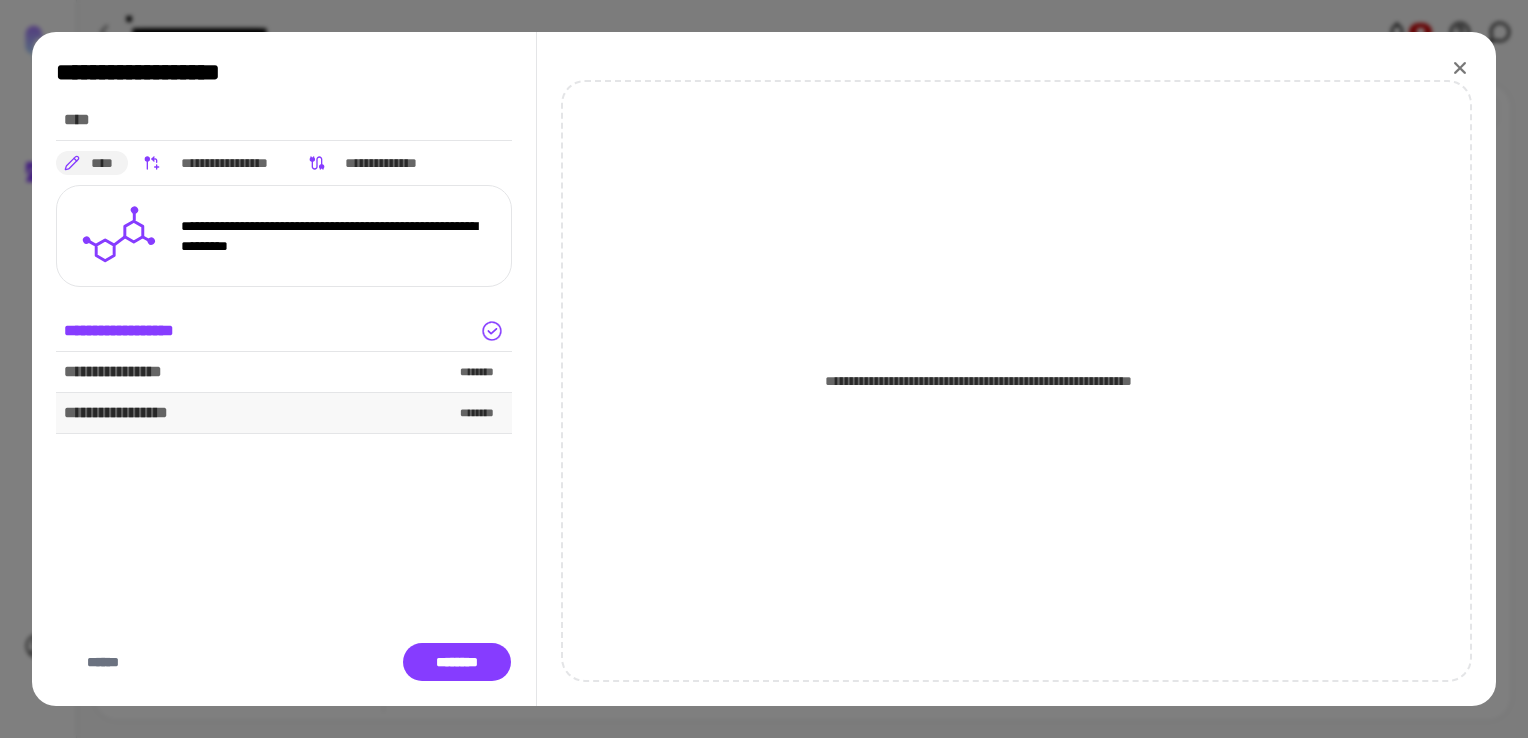 click on "********" at bounding box center [482, 413] 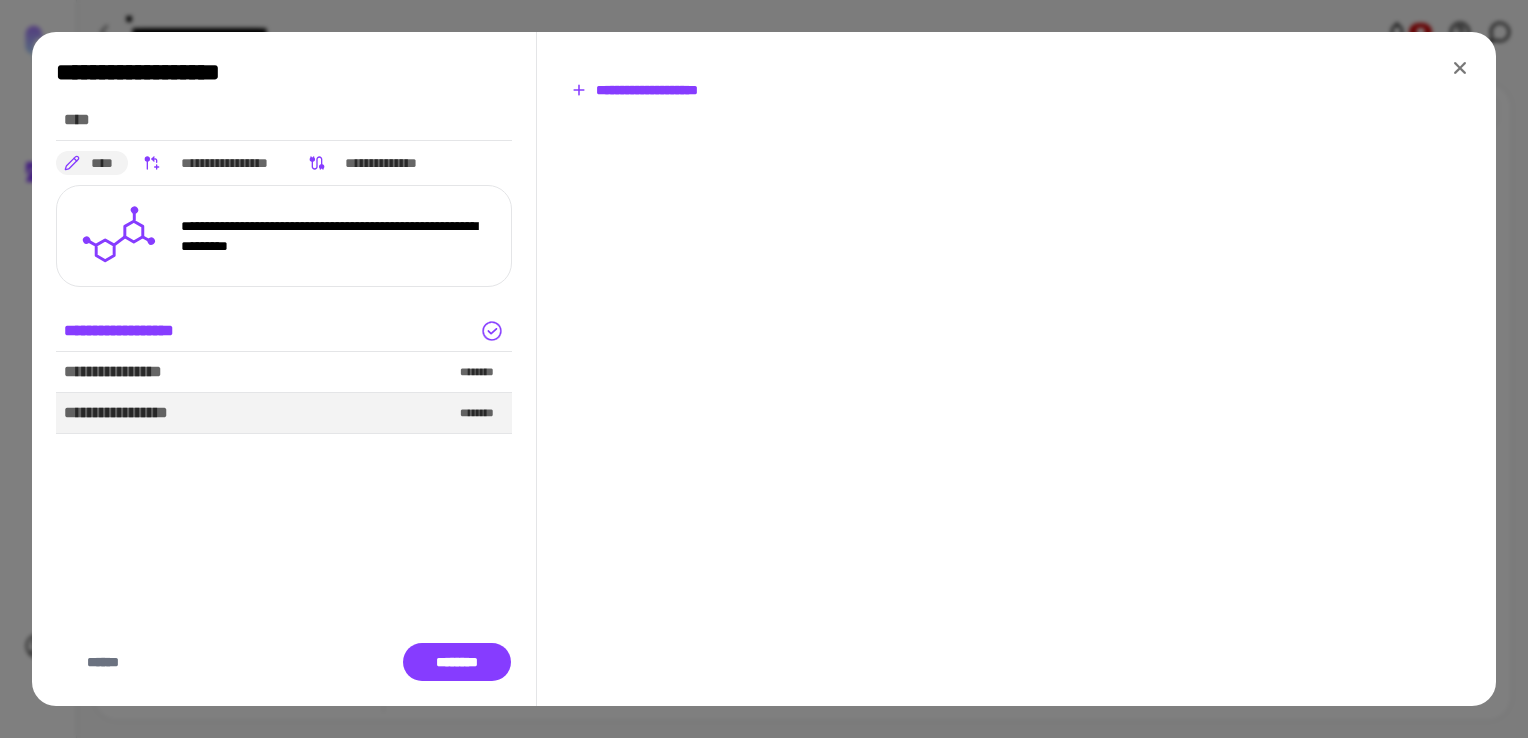 click on "**********" at bounding box center [634, 90] 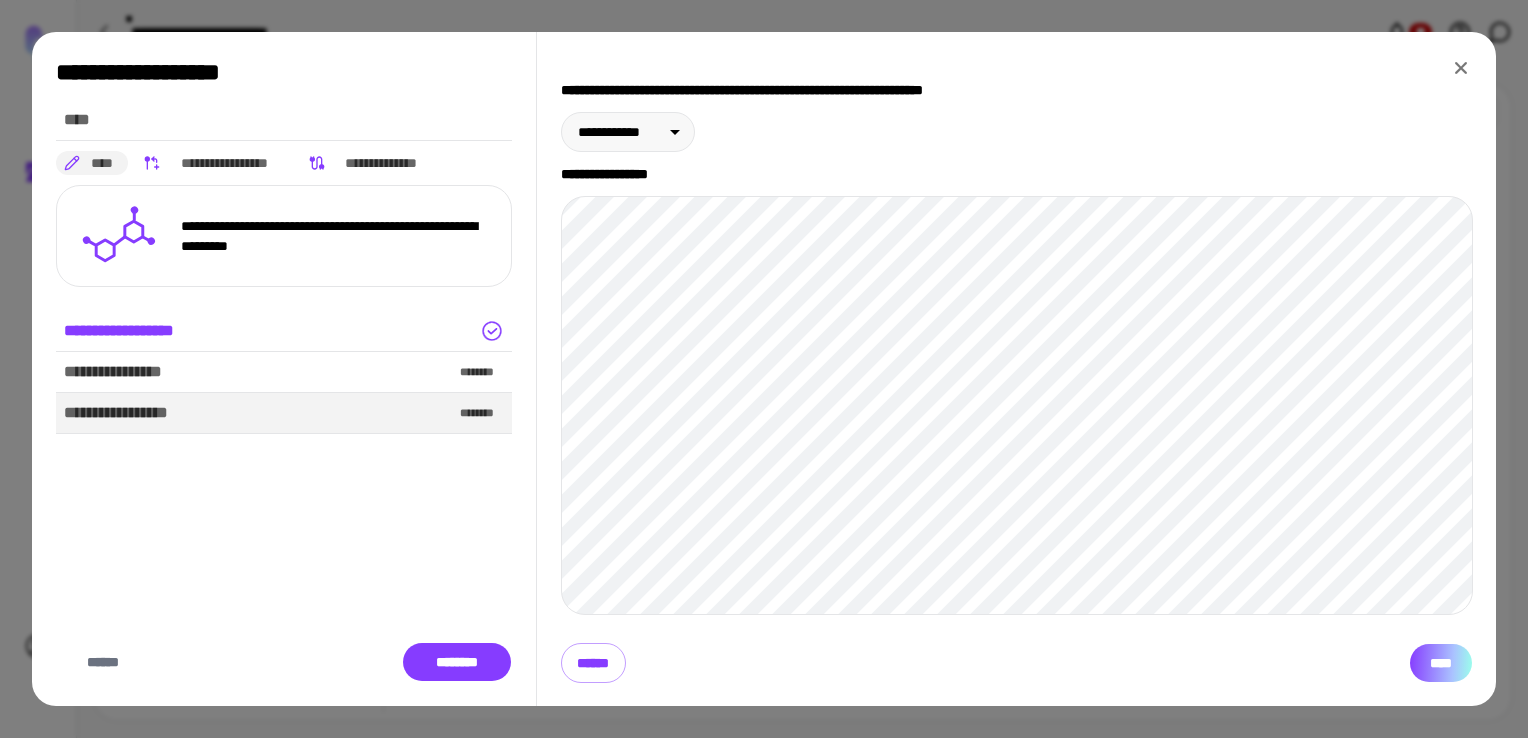 click on "****" at bounding box center (1441, 663) 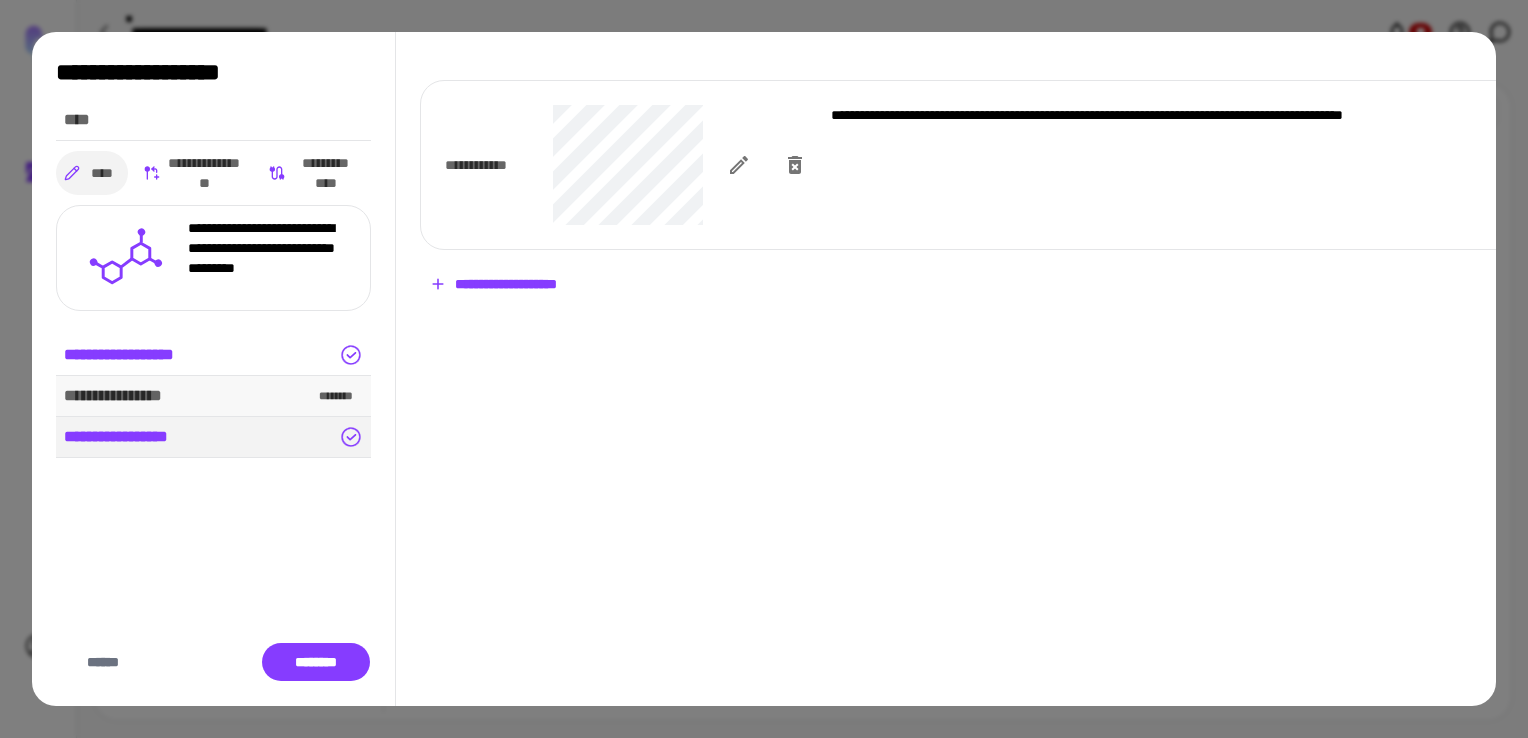 click on "**********" at bounding box center [213, 396] 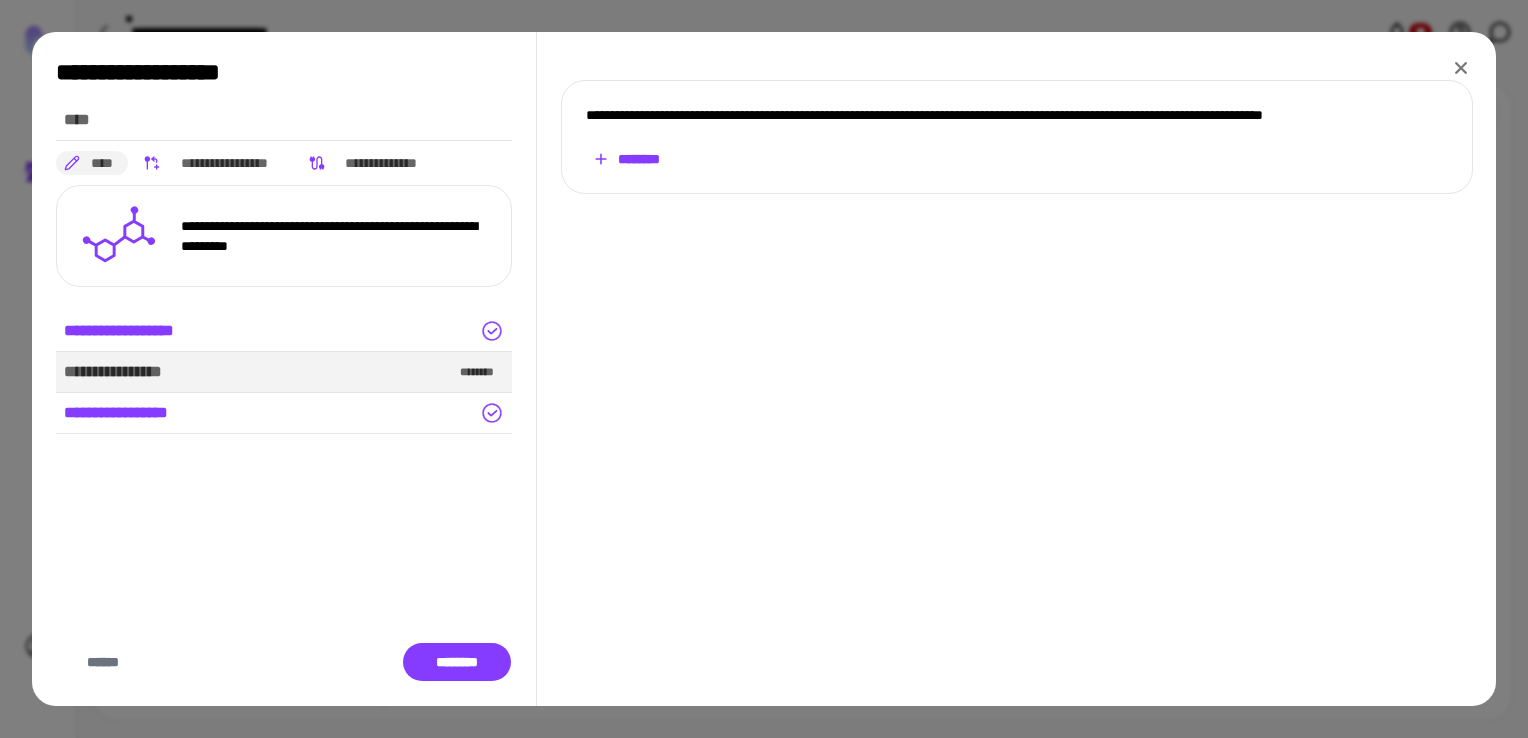 click on "********" at bounding box center (626, 159) 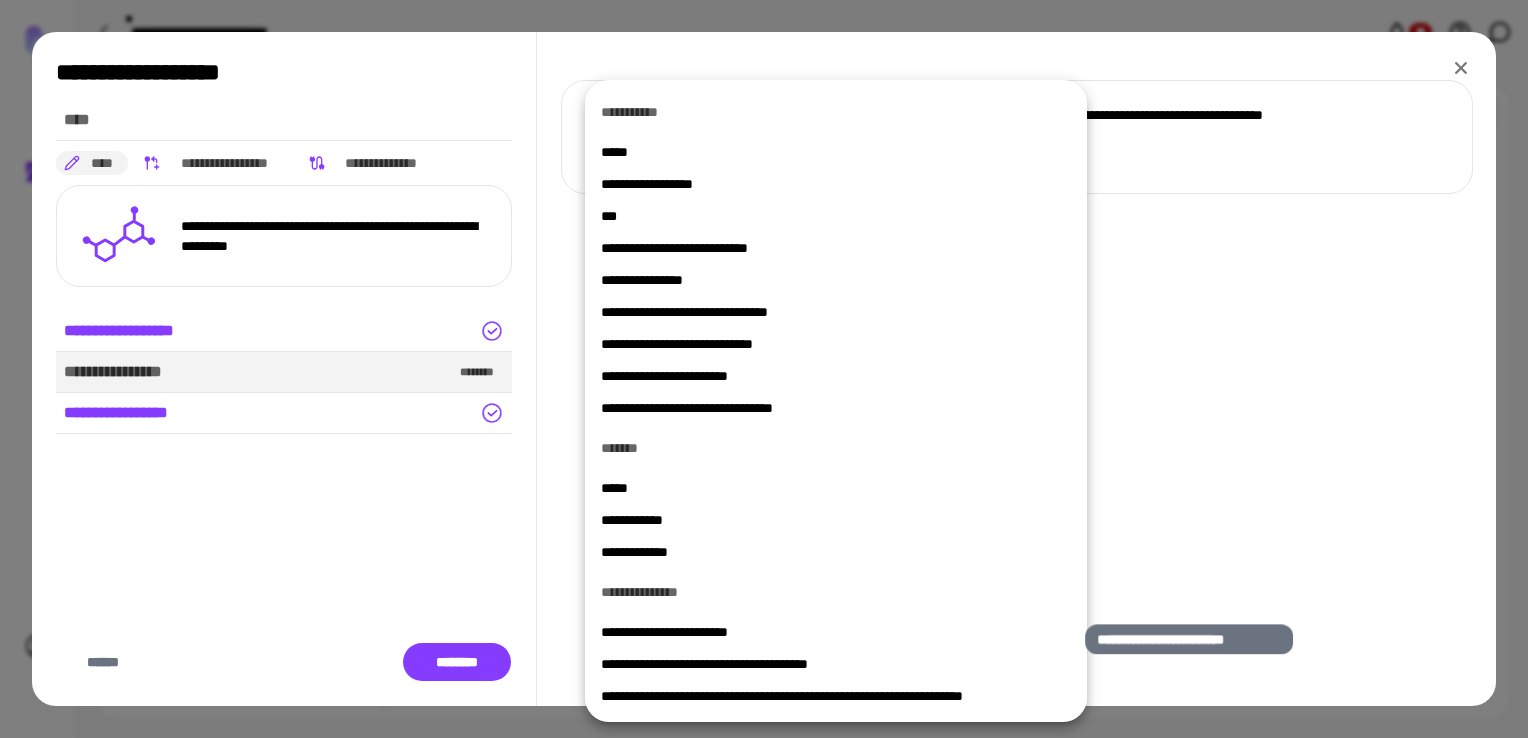click on "**********" at bounding box center [836, 632] 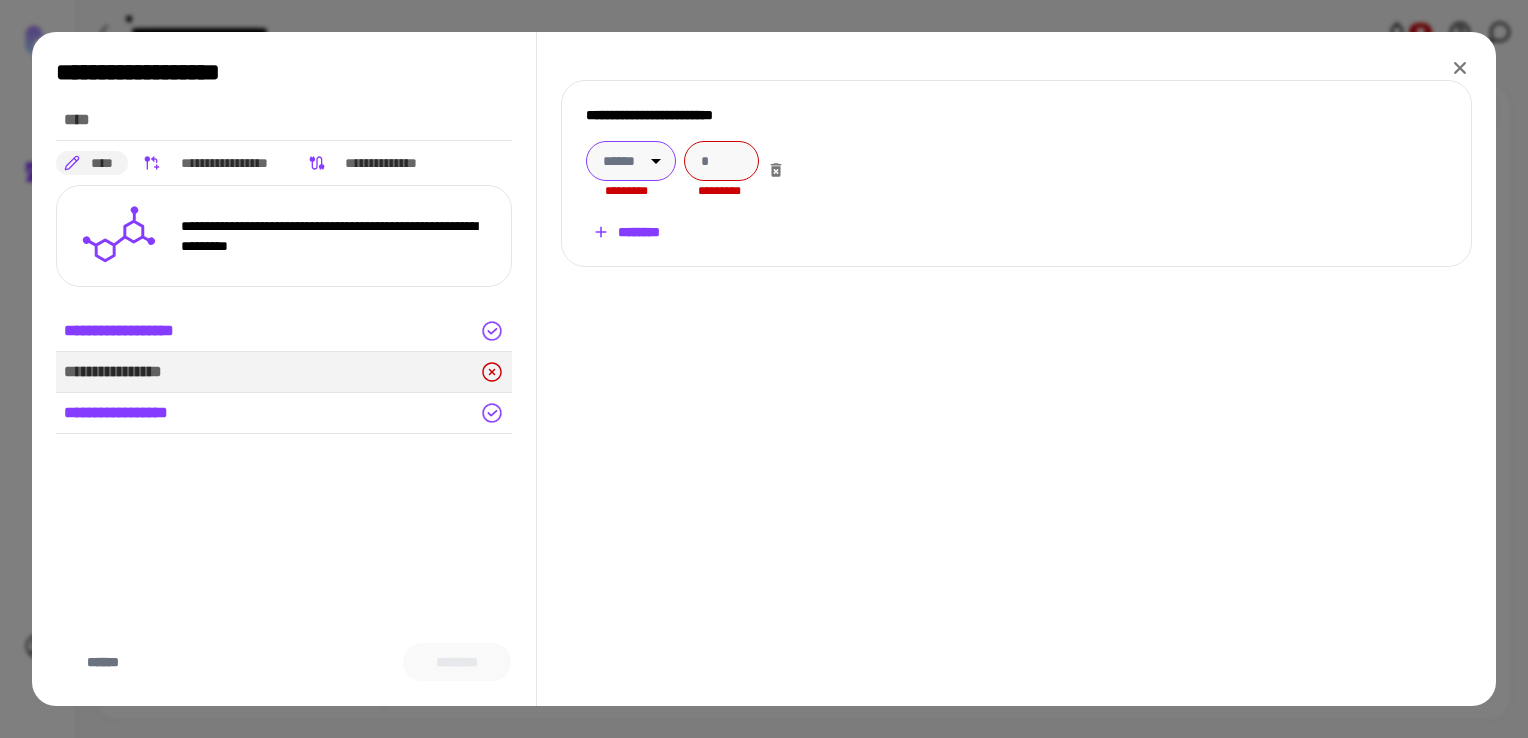click on "**********" at bounding box center [764, 369] 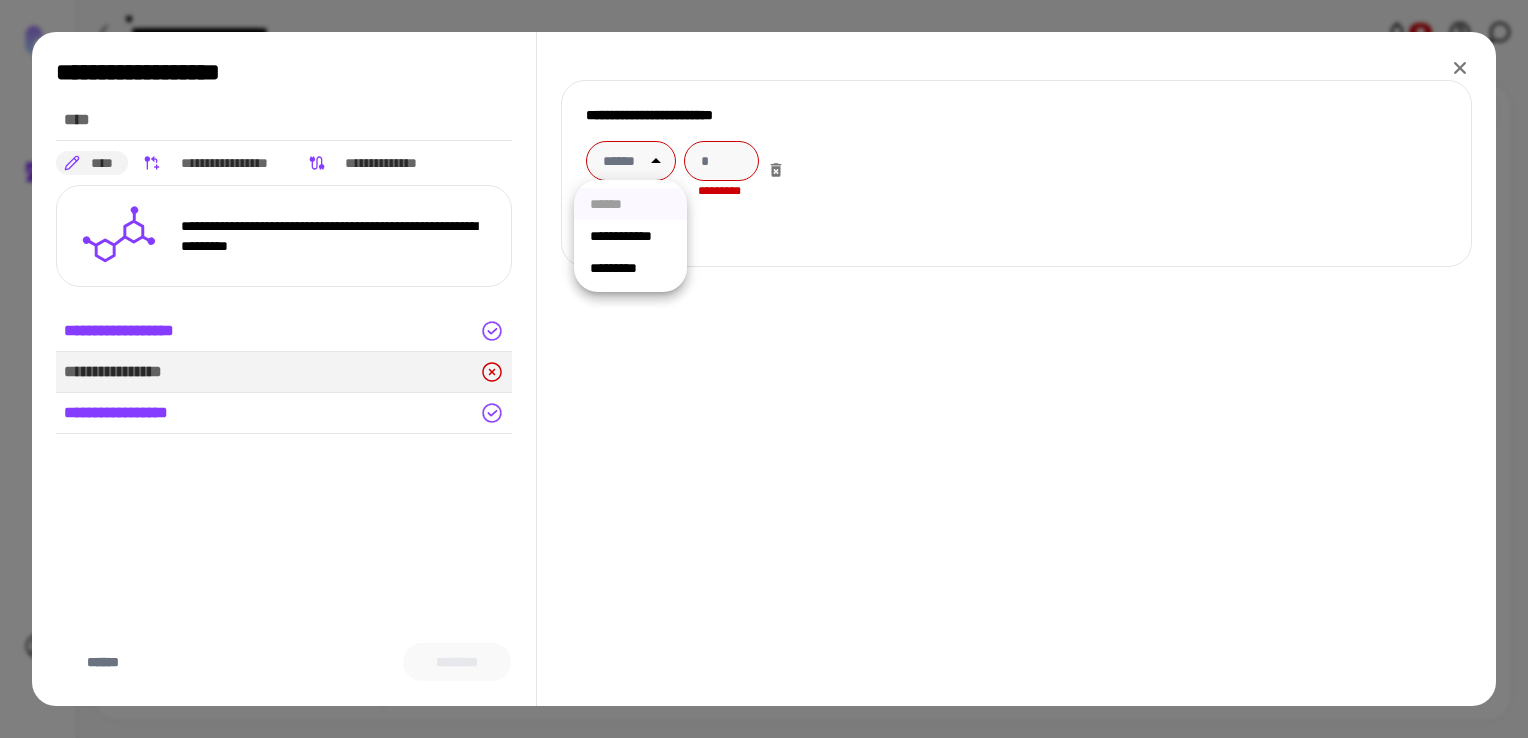 click on "**********" at bounding box center [630, 236] 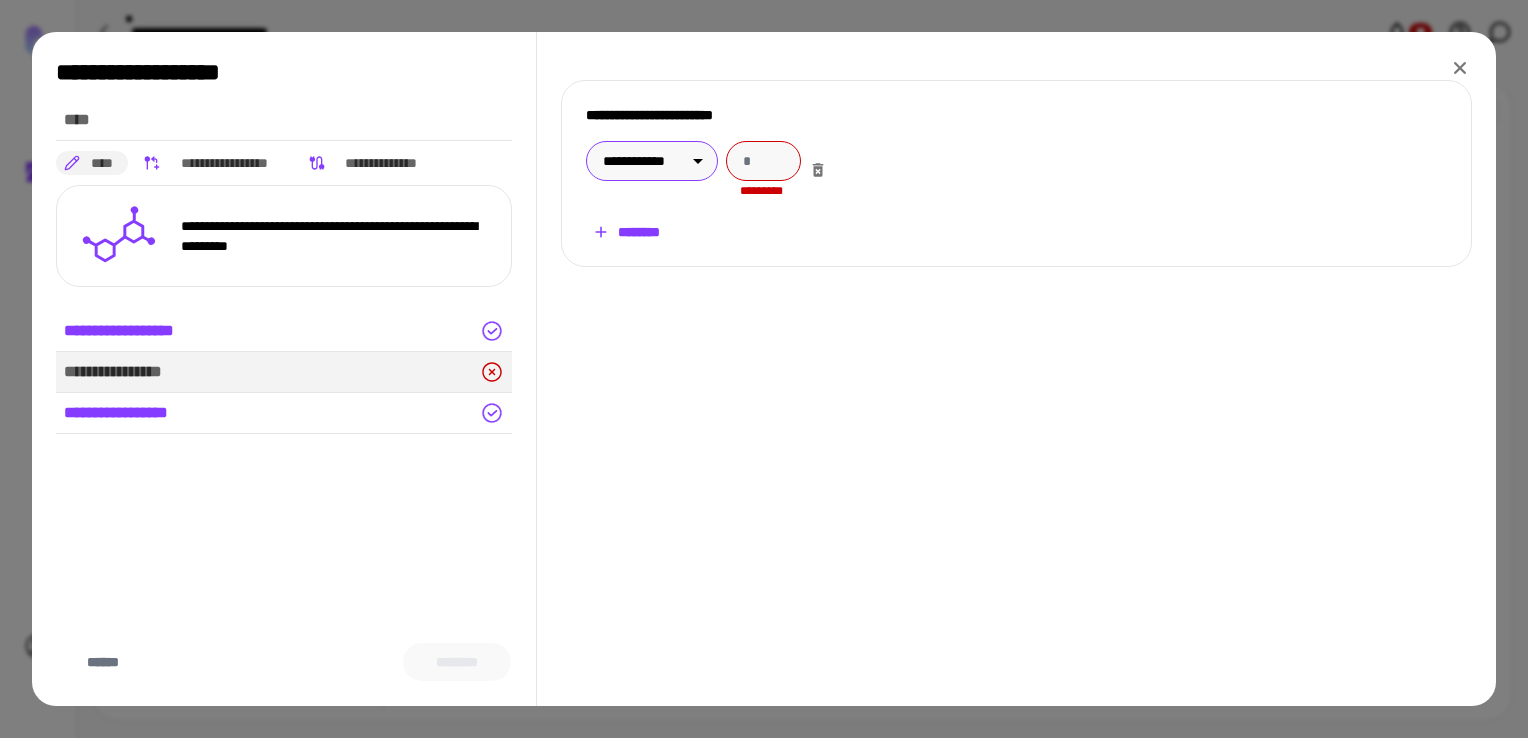 drag, startPoint x: 753, startPoint y: 159, endPoint x: 707, endPoint y: 160, distance: 46.010868 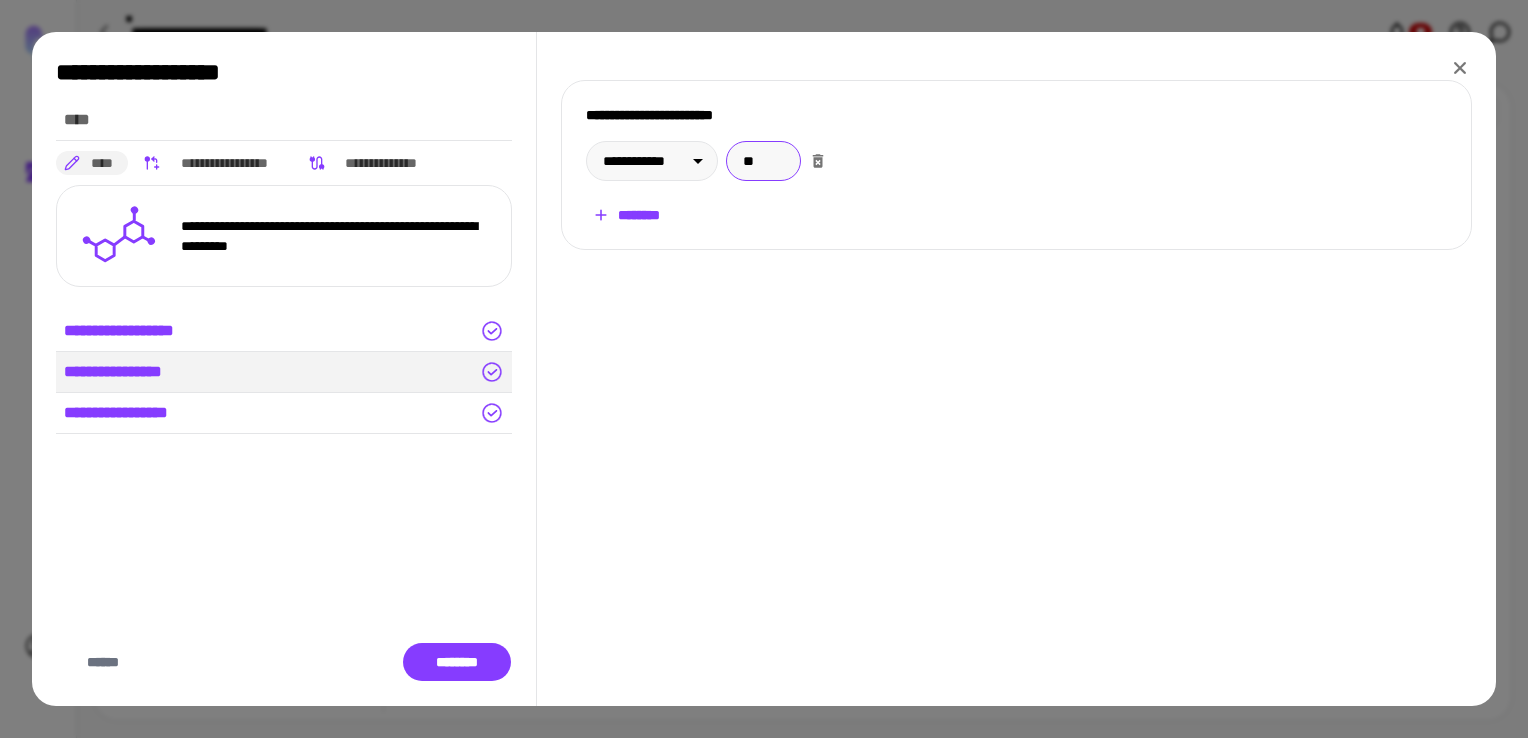 type on "**" 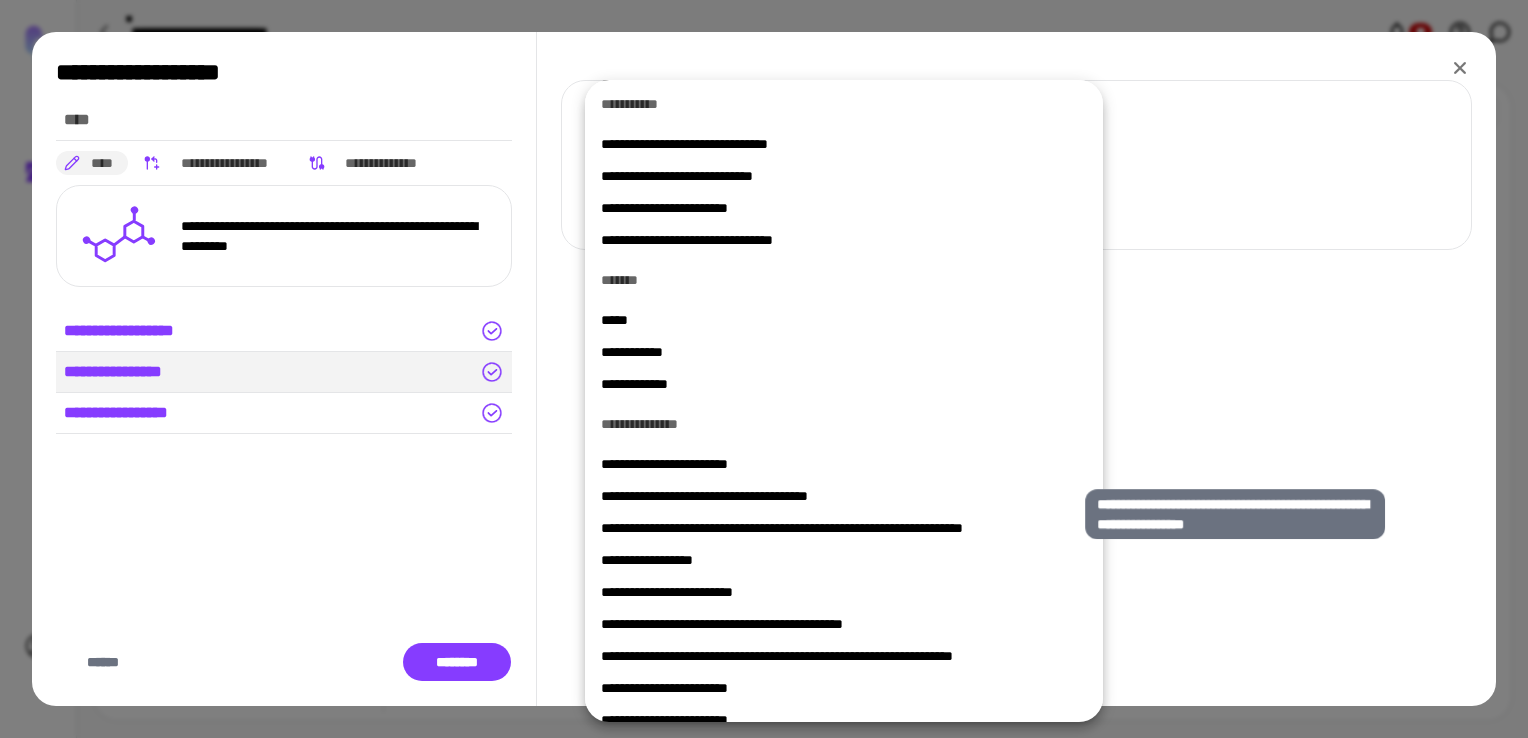 scroll, scrollTop: 200, scrollLeft: 0, axis: vertical 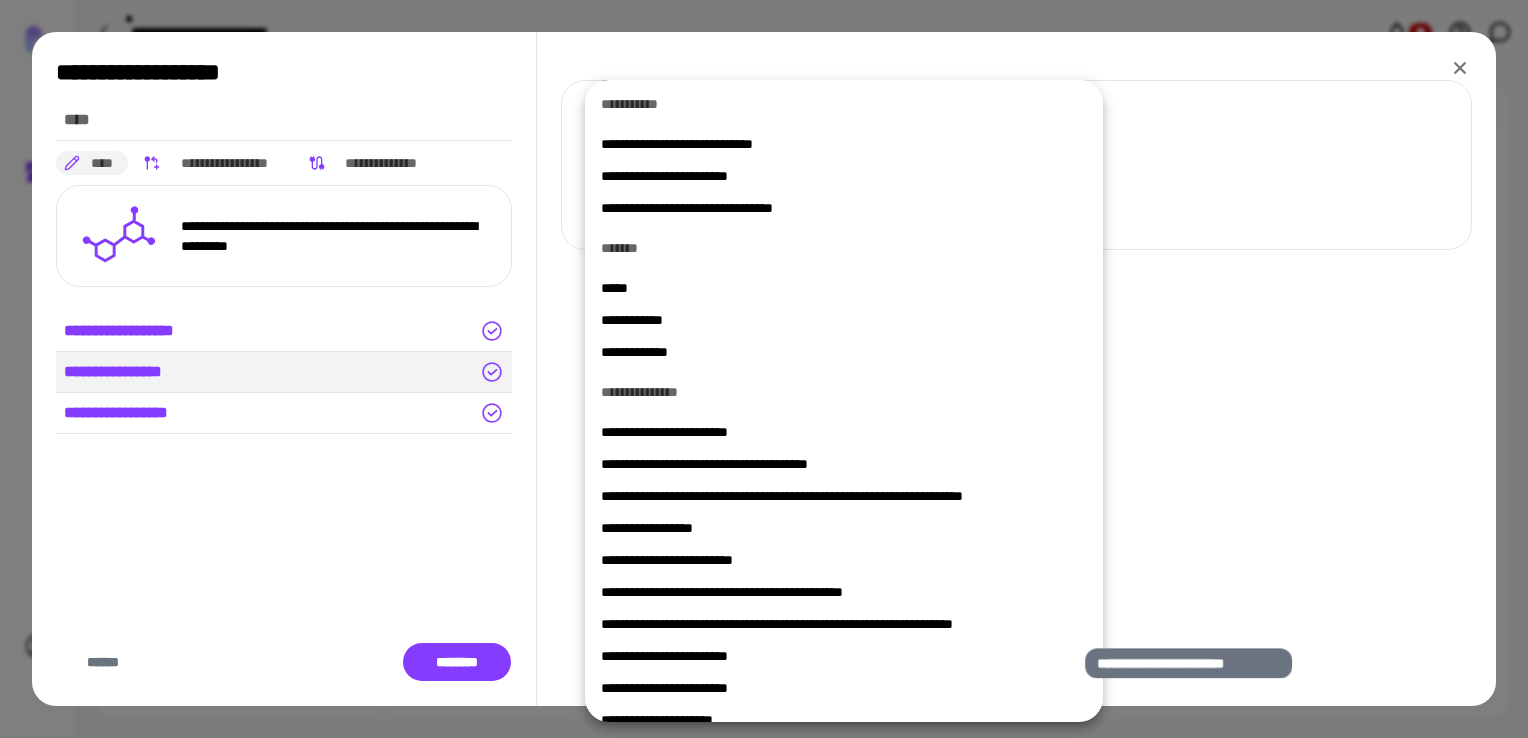 click on "**********" at bounding box center [836, 656] 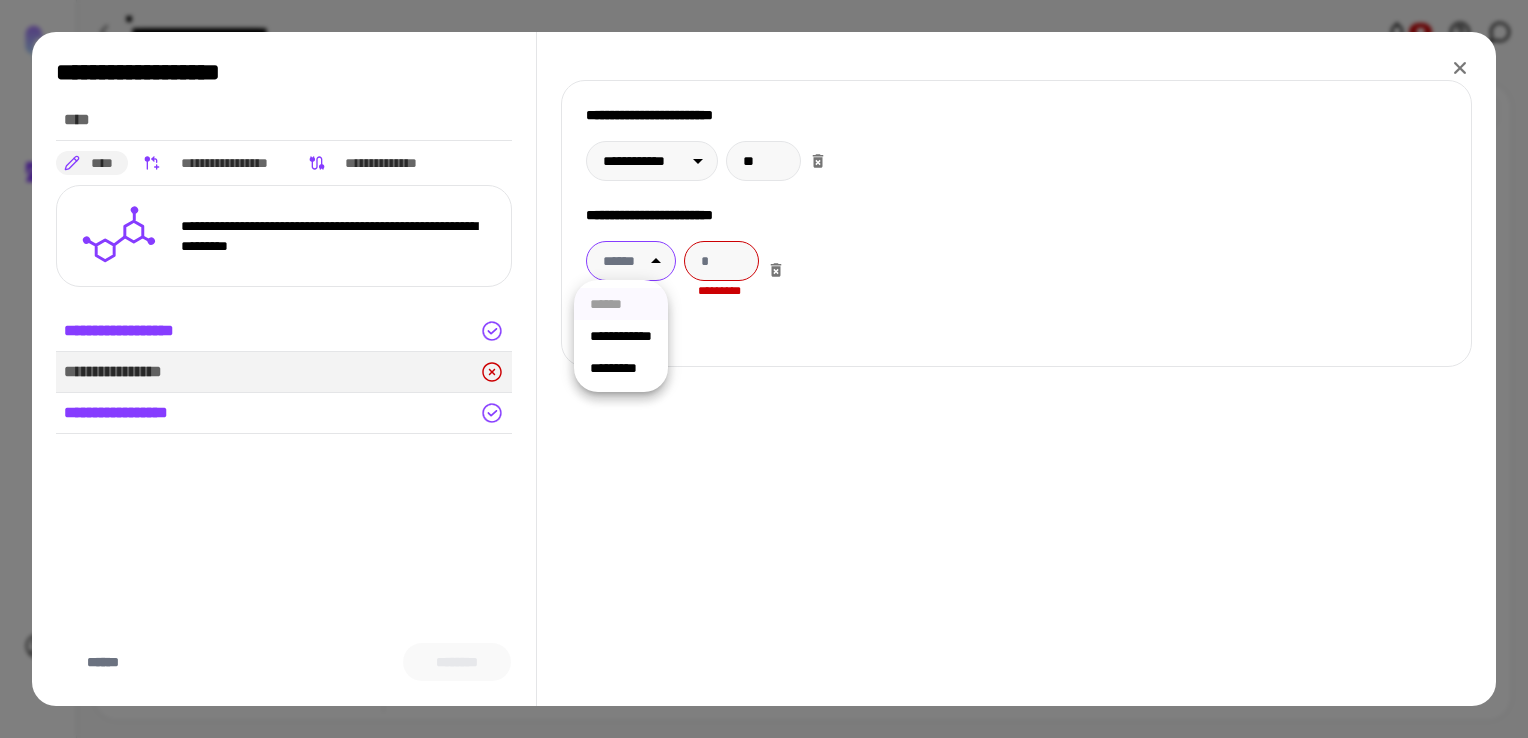 click on "**********" at bounding box center [764, 369] 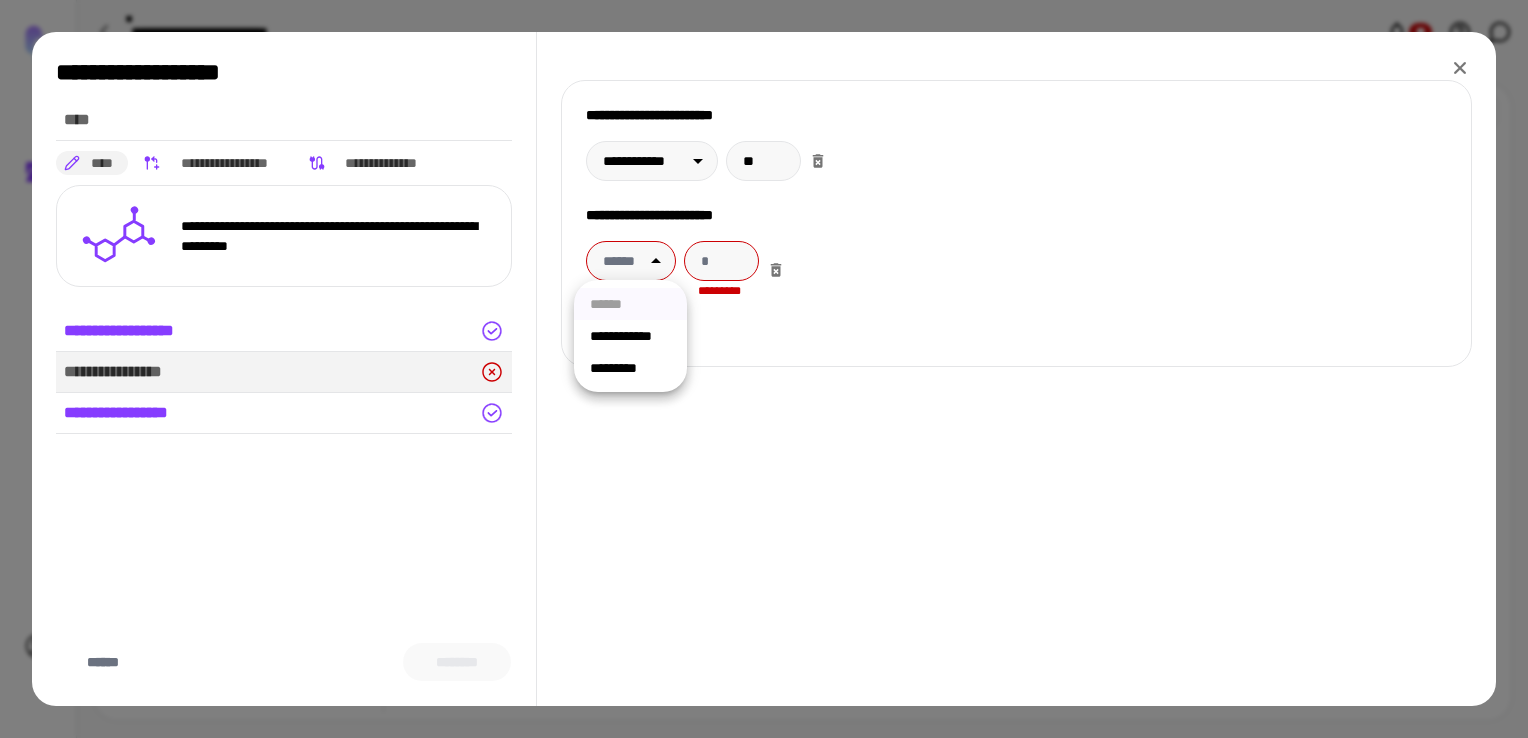 click on "**********" at bounding box center [630, 336] 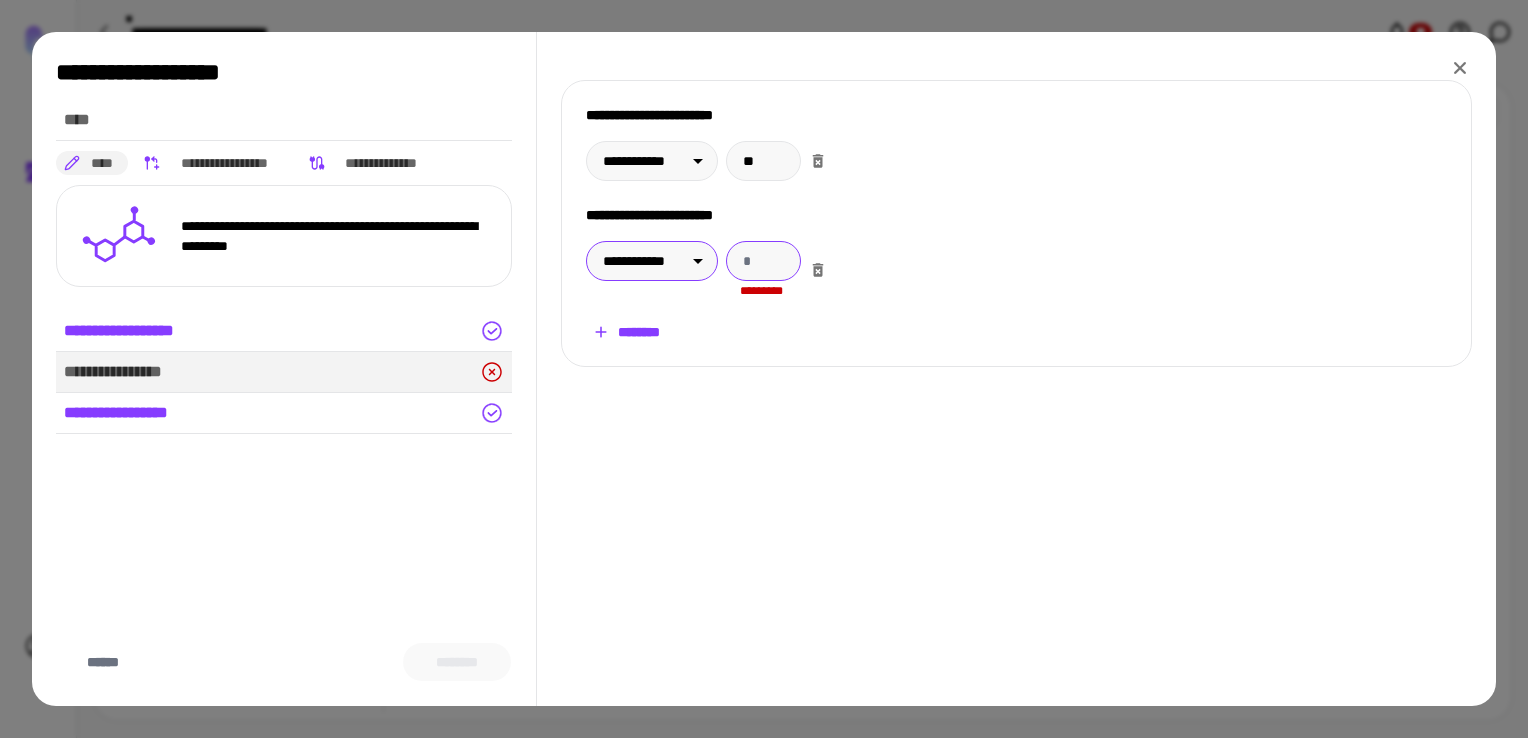 drag, startPoint x: 750, startPoint y: 259, endPoint x: 729, endPoint y: 260, distance: 21.023796 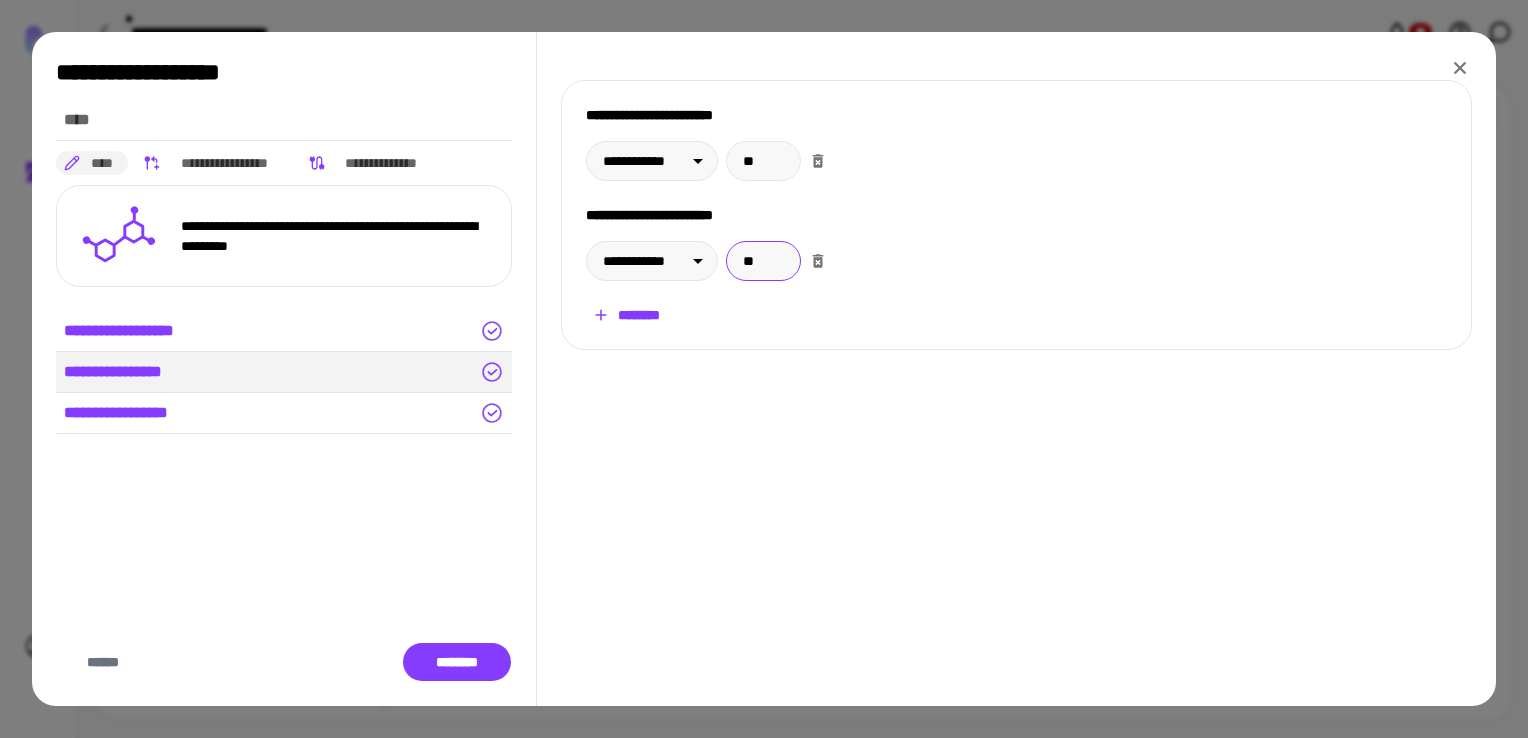 type on "**" 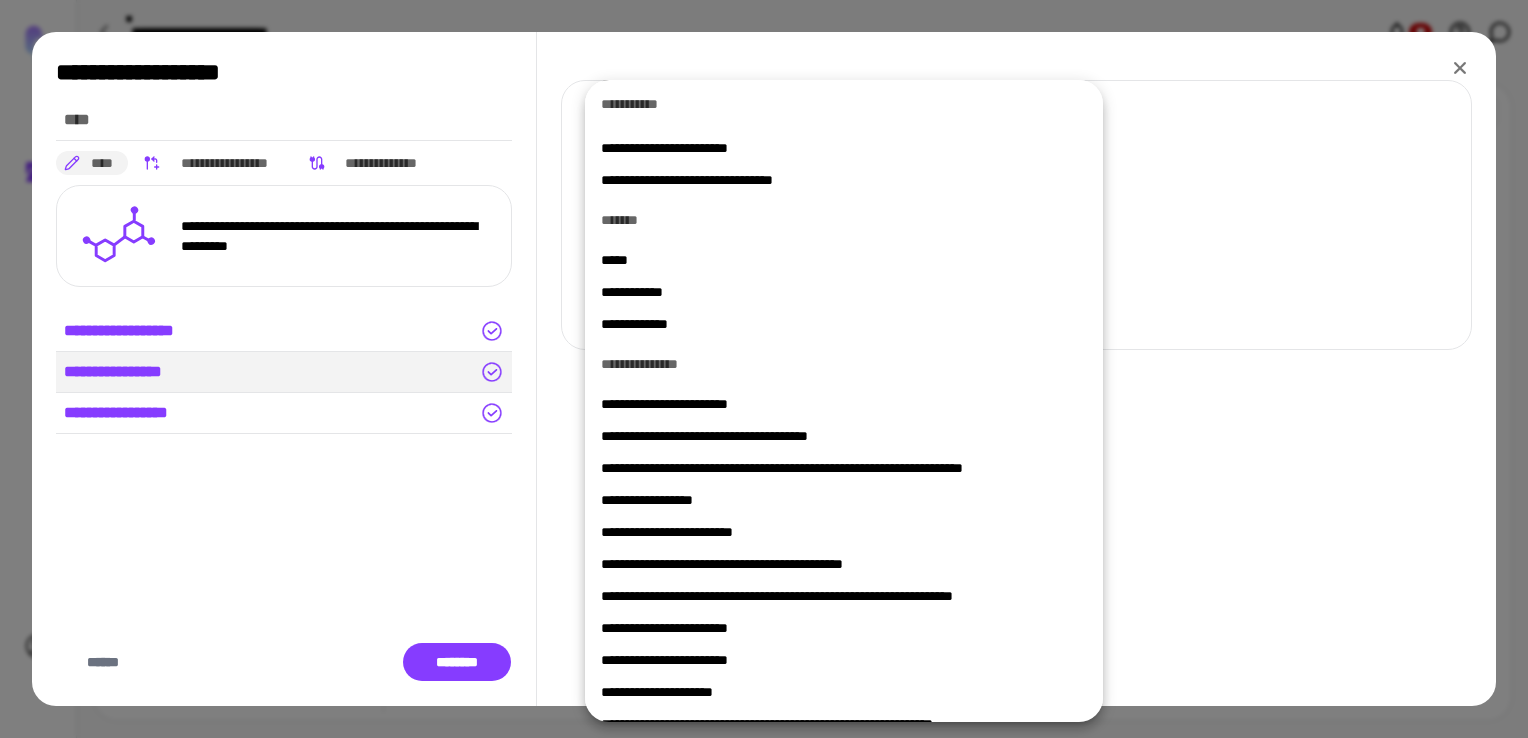 scroll, scrollTop: 233, scrollLeft: 0, axis: vertical 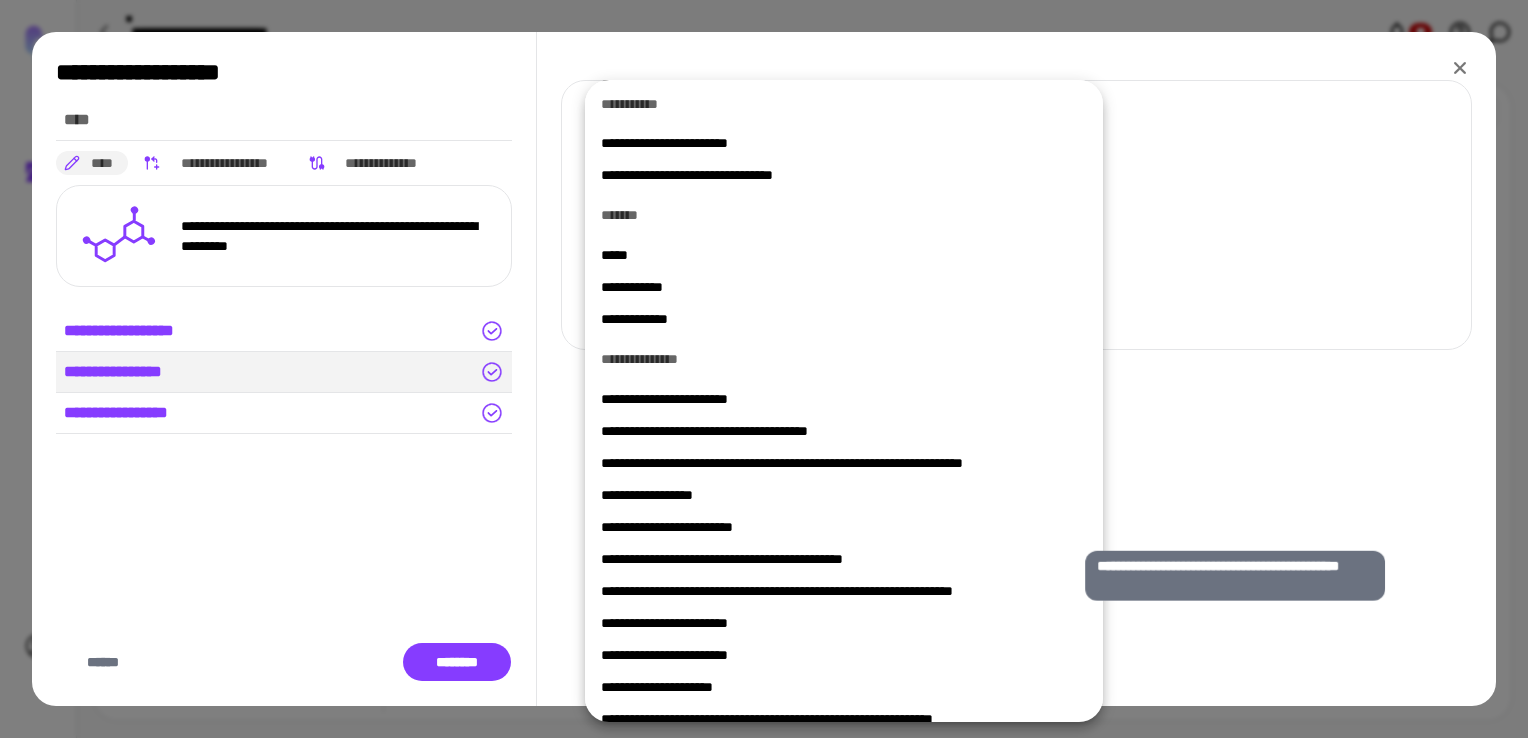 click on "**********" at bounding box center (836, 559) 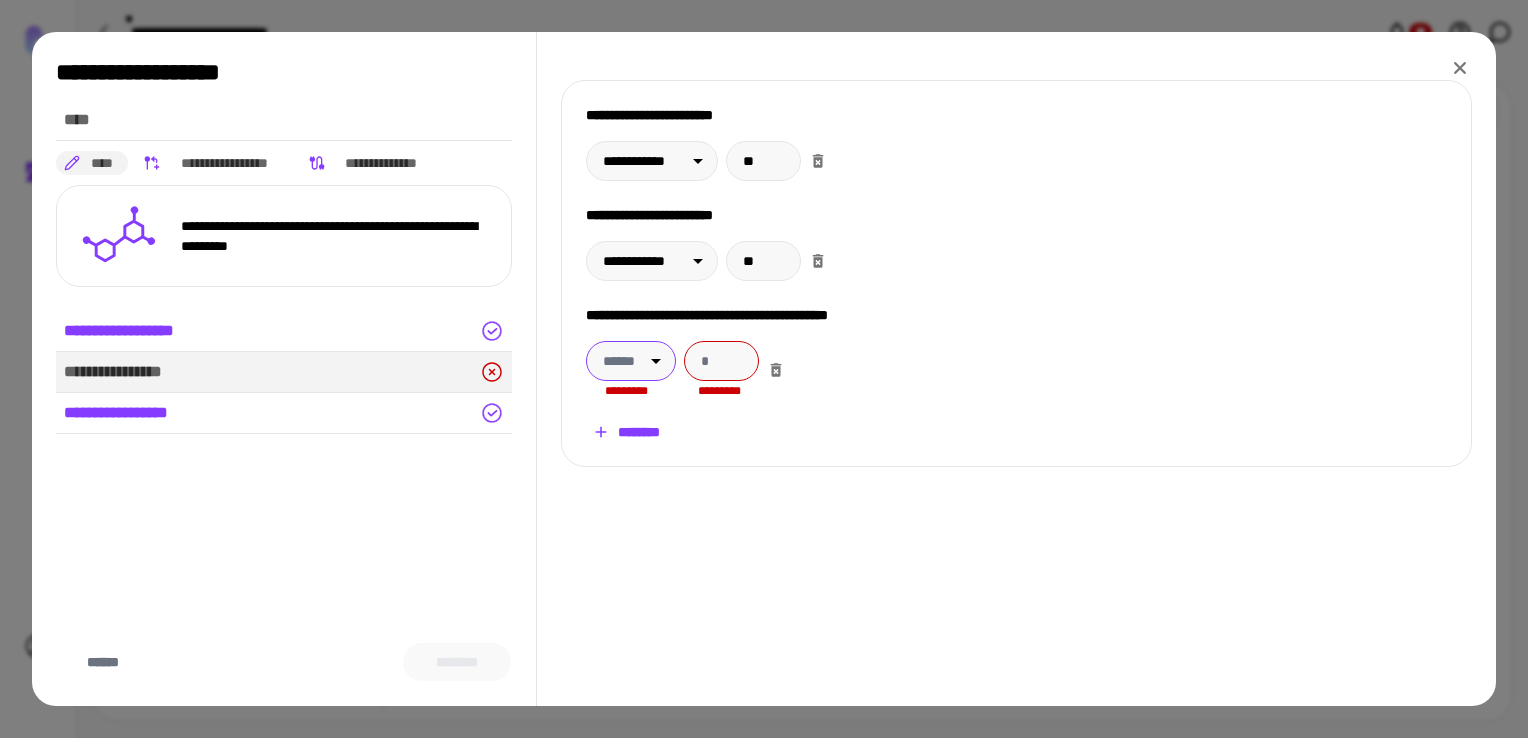 click on "**********" at bounding box center (764, 369) 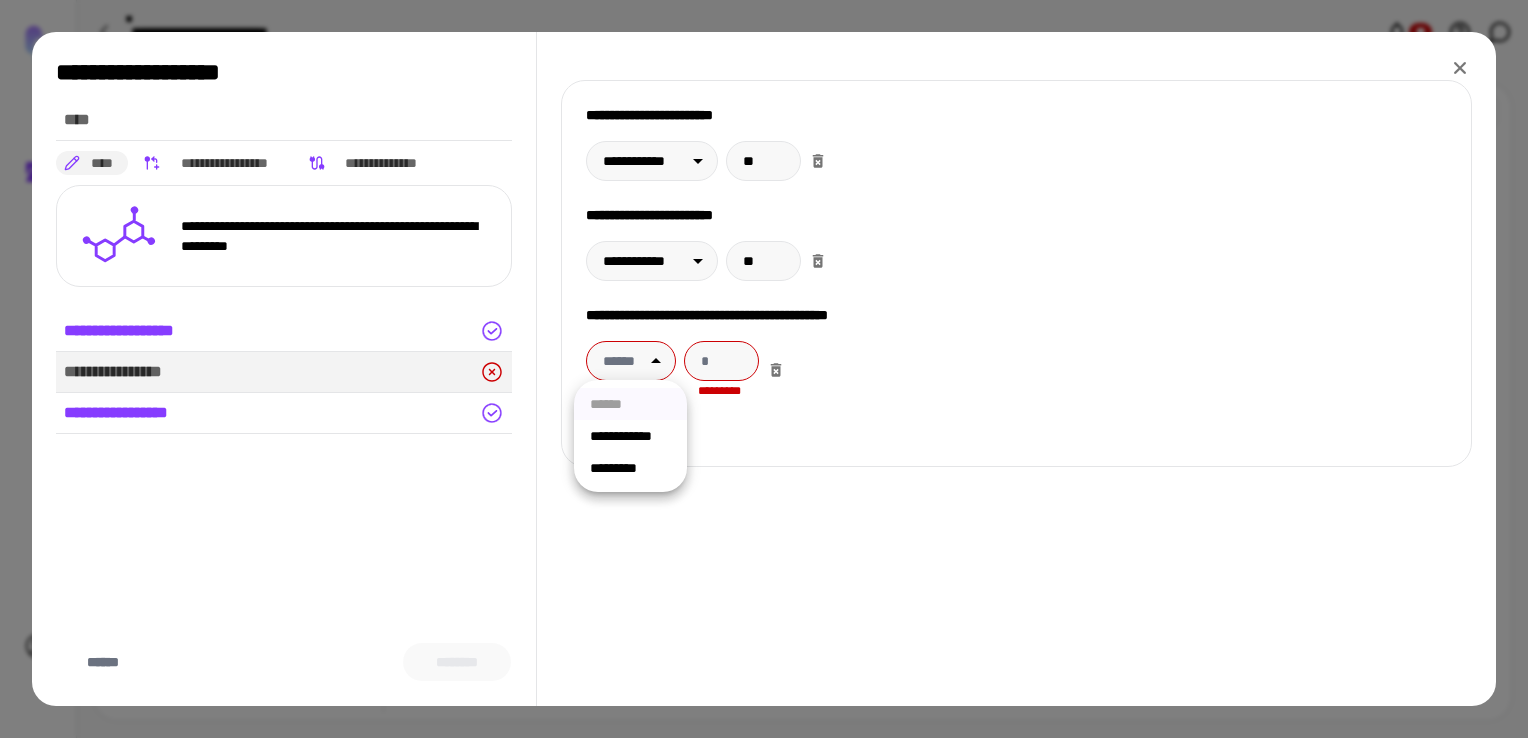 drag, startPoint x: 634, startPoint y: 442, endPoint x: 679, endPoint y: 394, distance: 65.795135 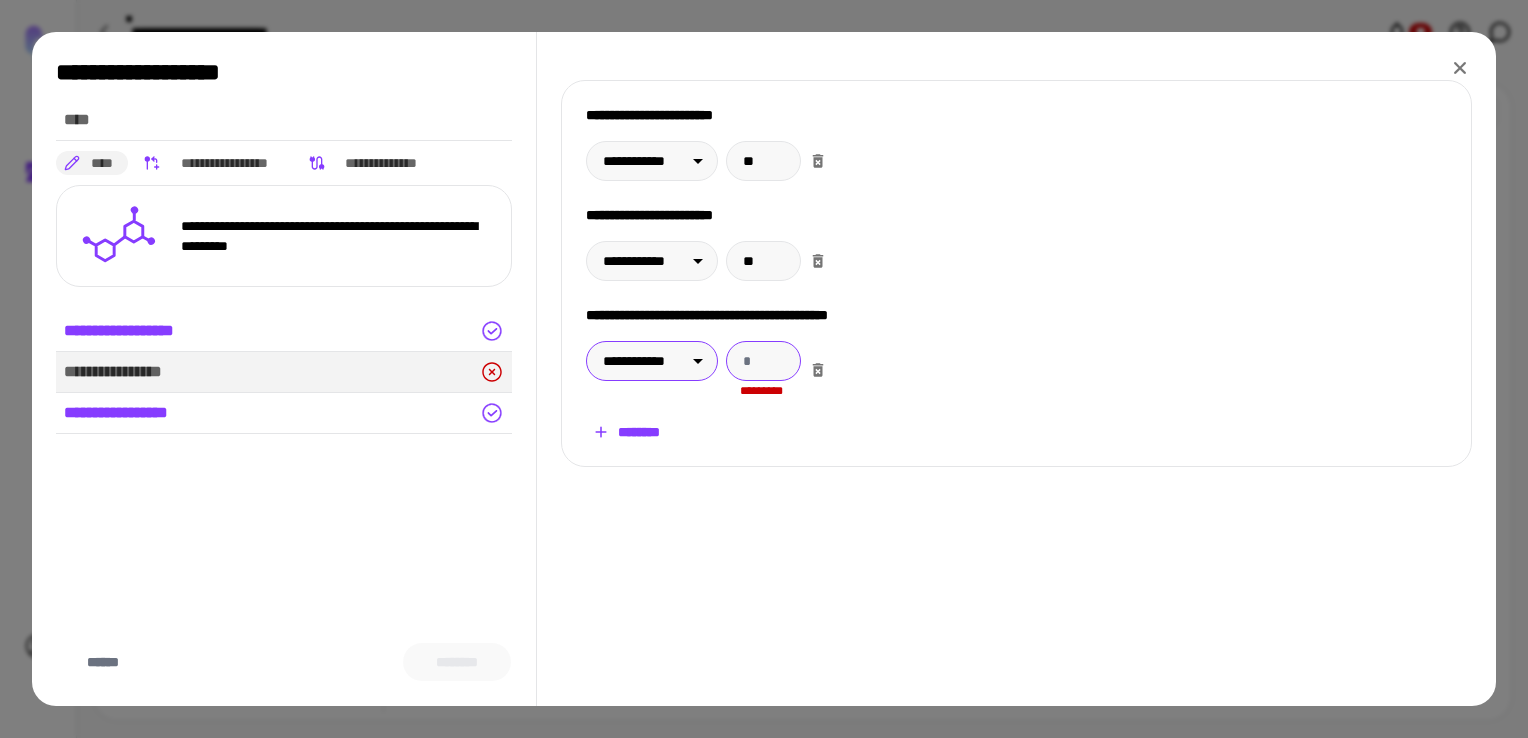 click at bounding box center (763, 361) 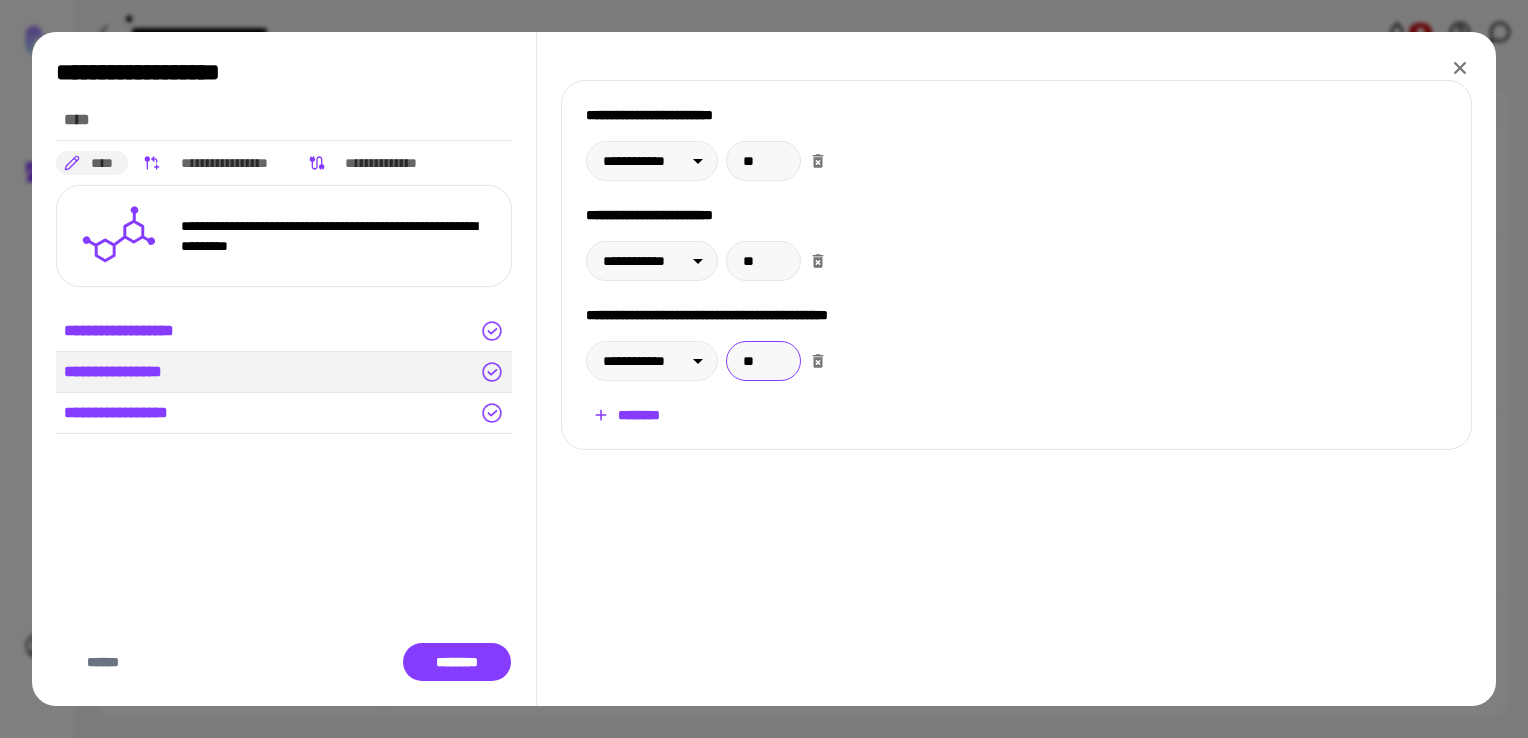 type on "**" 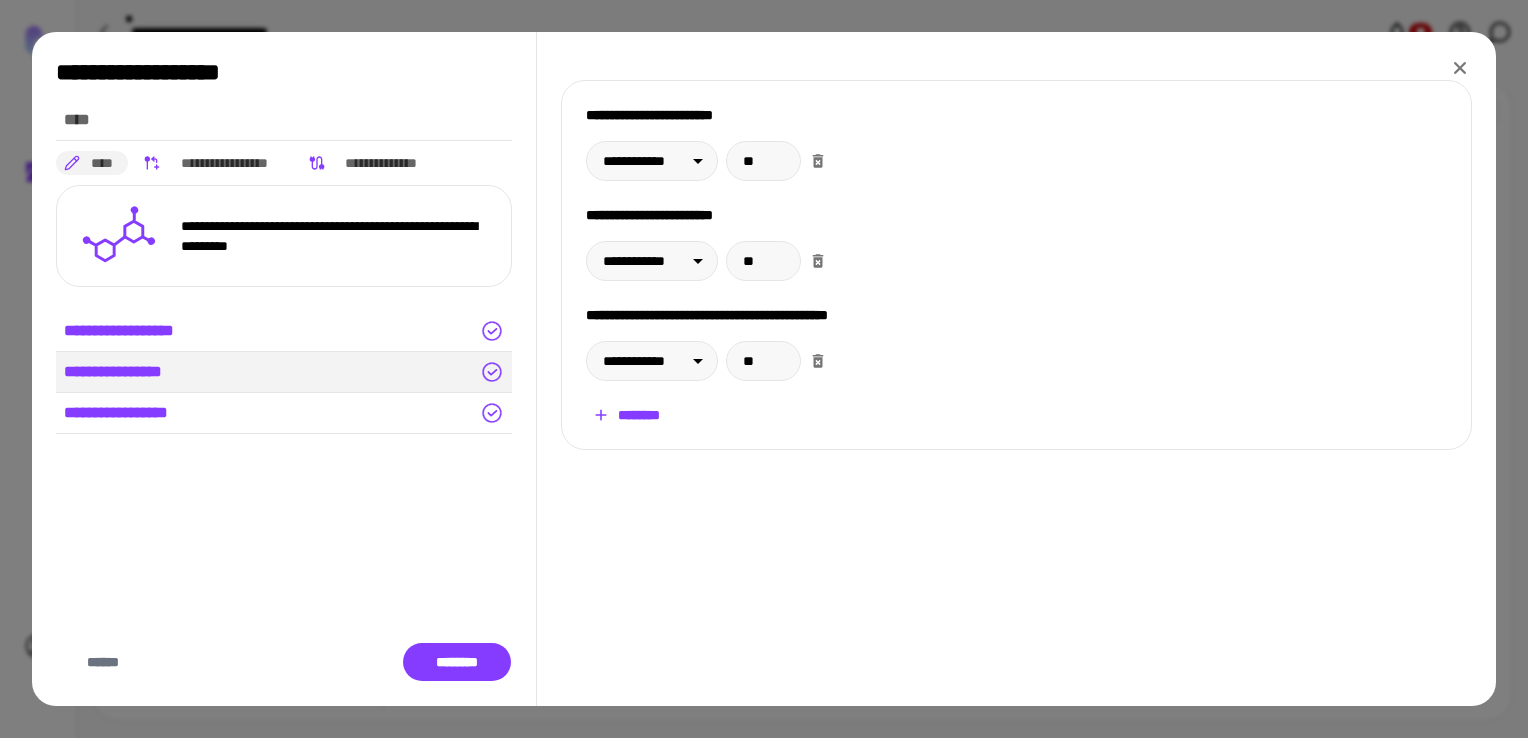 click on "********" at bounding box center (626, 415) 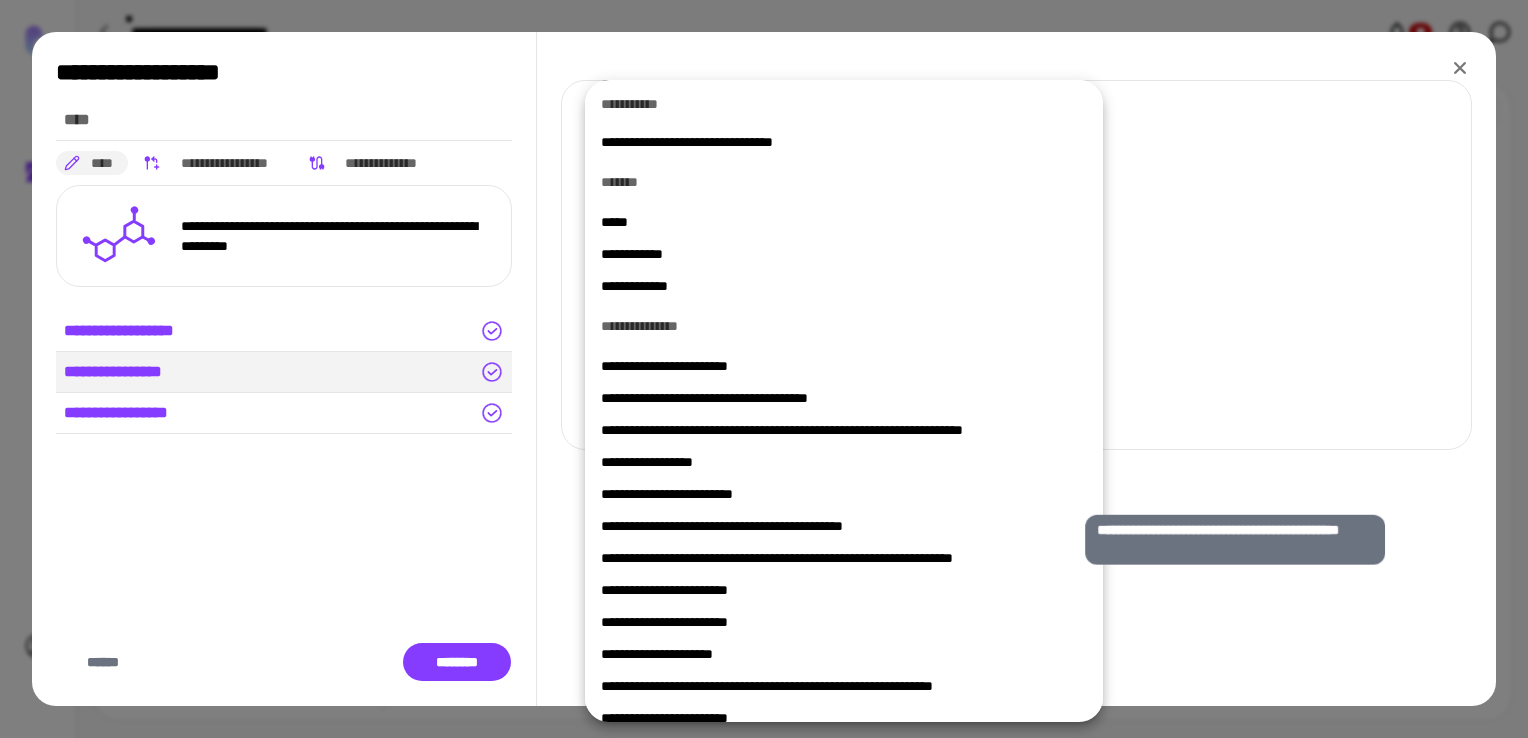 scroll, scrollTop: 285, scrollLeft: 0, axis: vertical 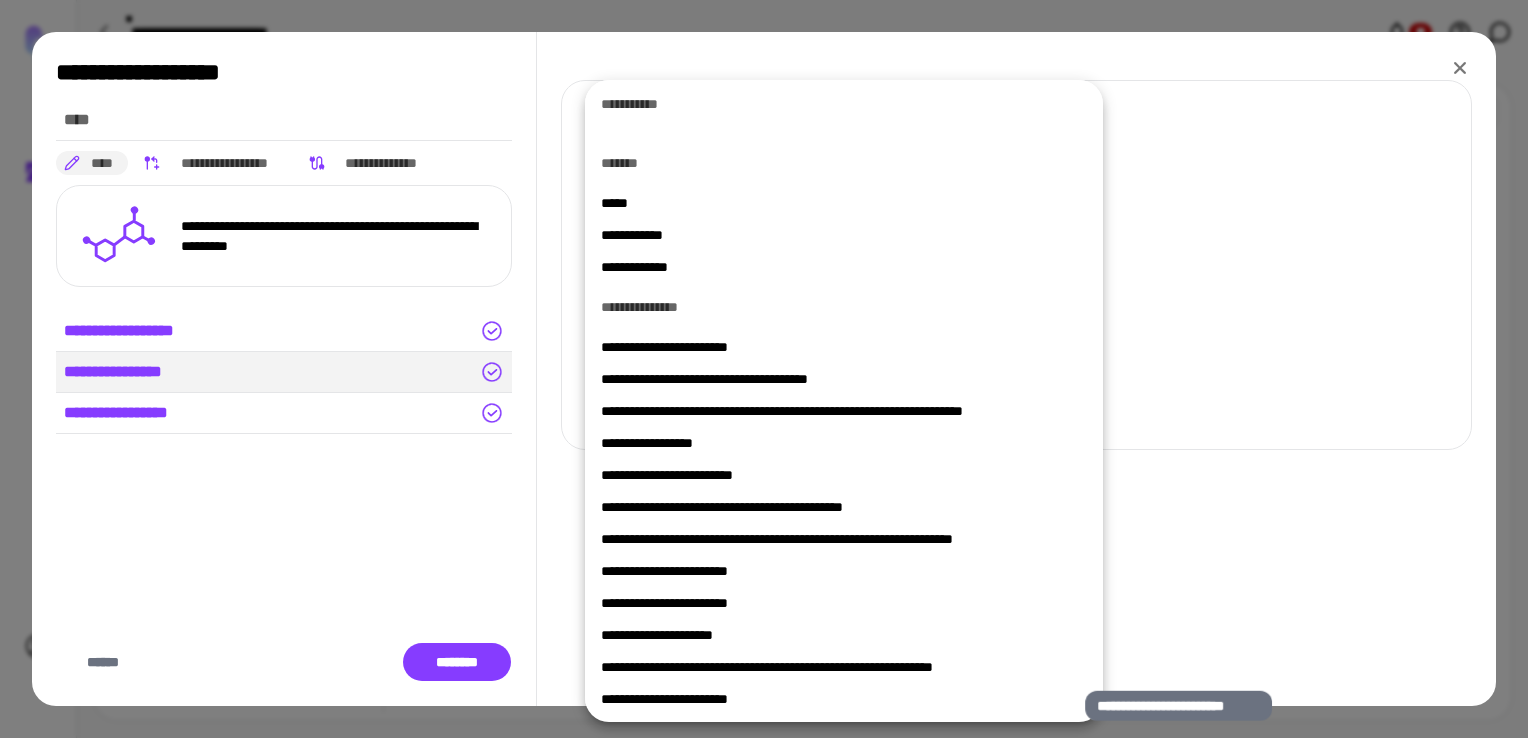 click on "**********" at bounding box center [836, 699] 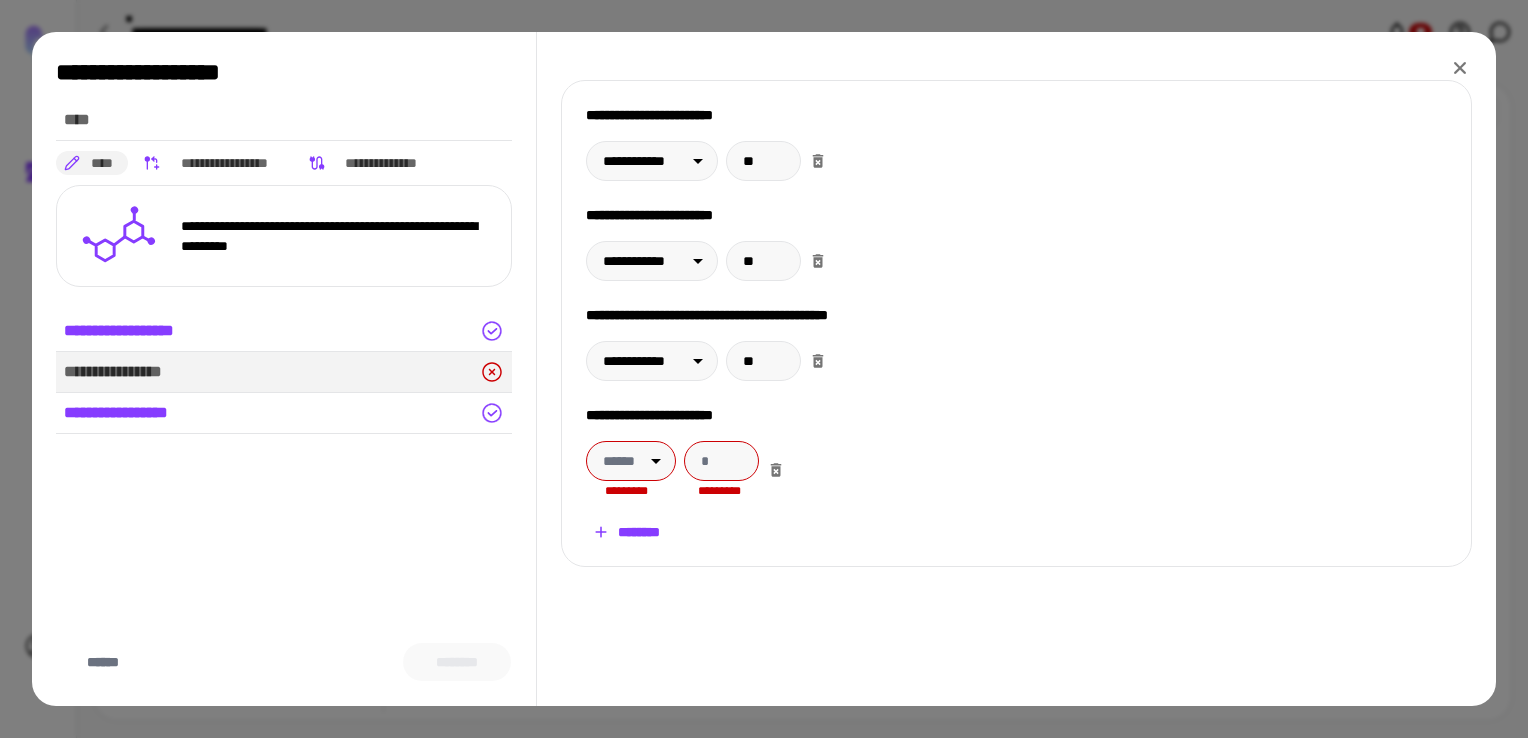 click 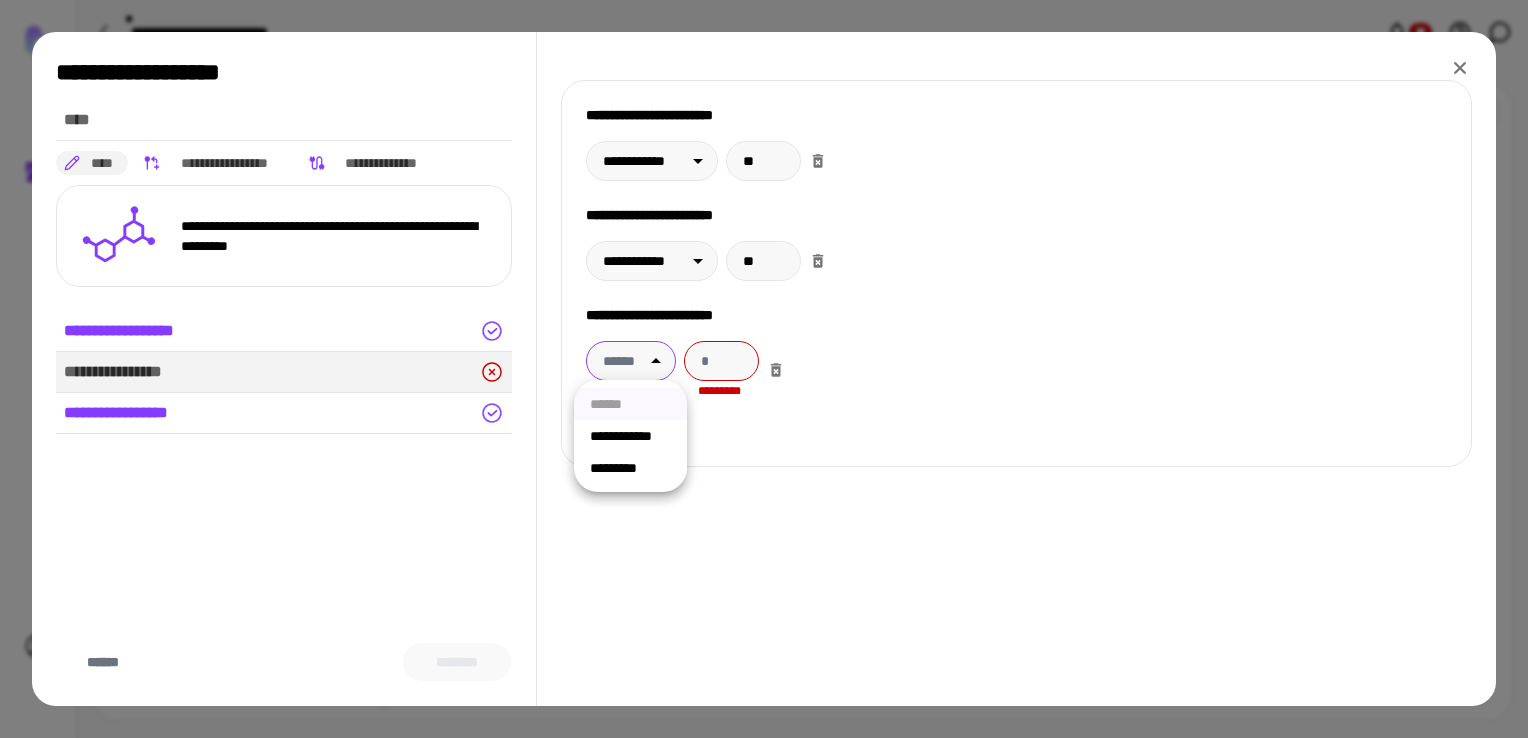 click on "**********" at bounding box center [764, 369] 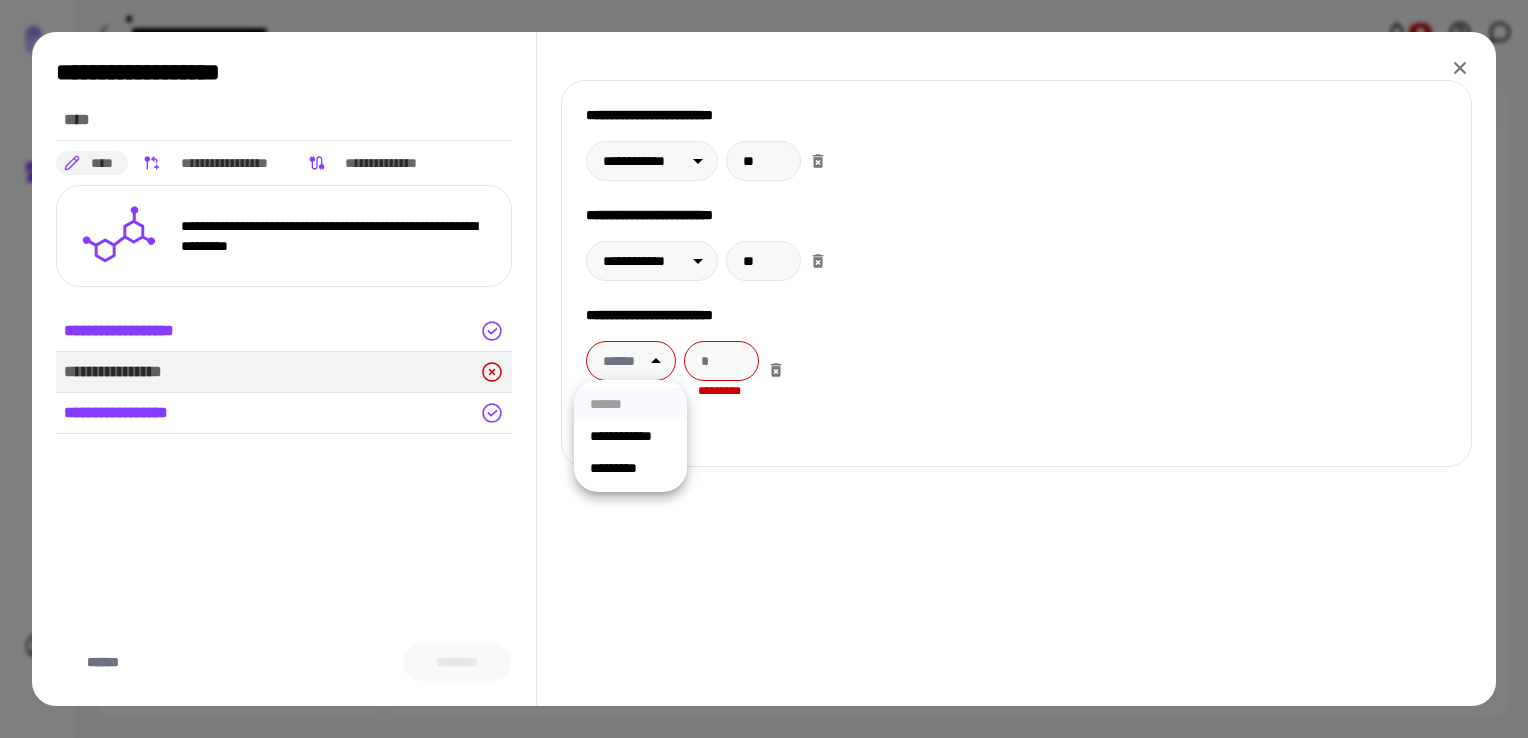click on "**********" at bounding box center (630, 436) 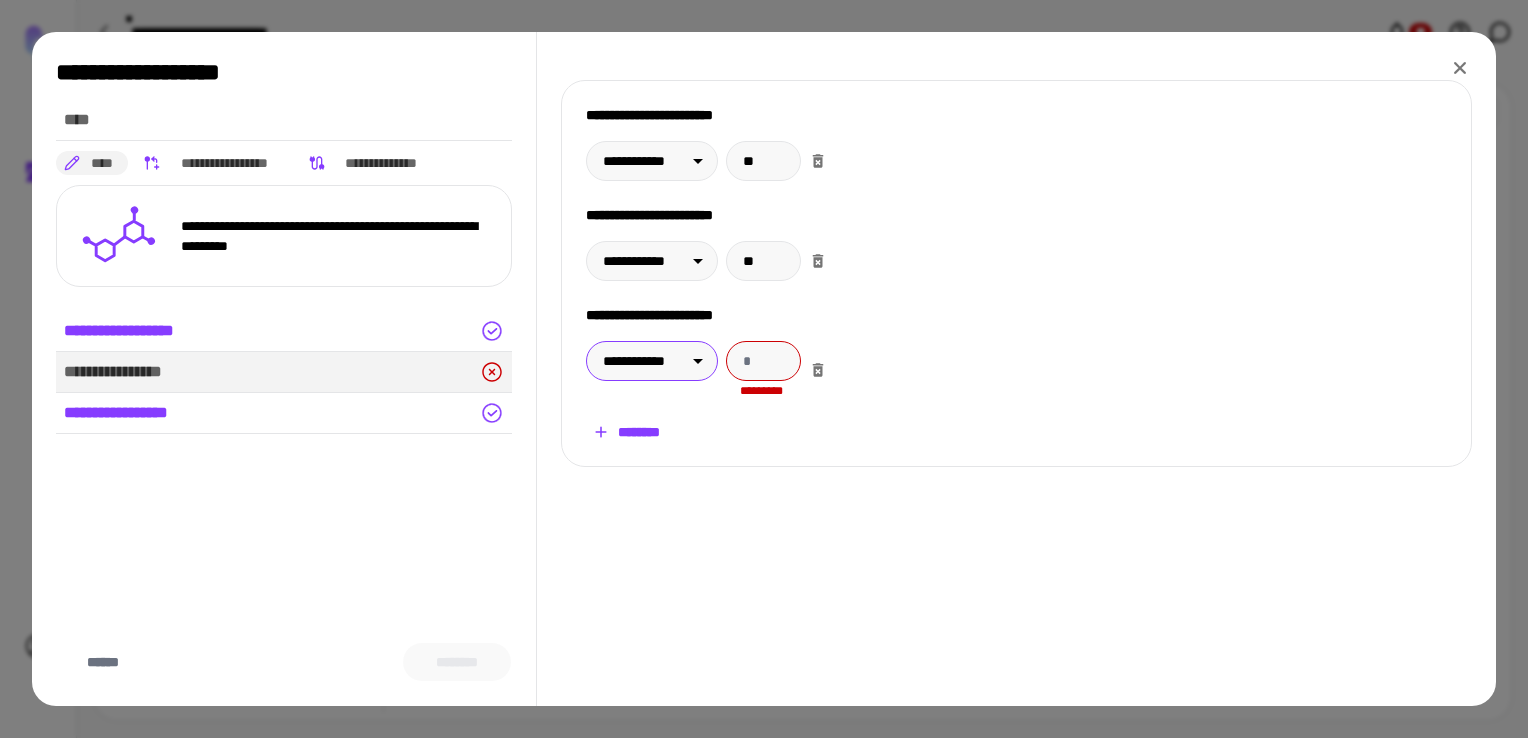 drag, startPoint x: 751, startPoint y: 364, endPoint x: 723, endPoint y: 363, distance: 28.01785 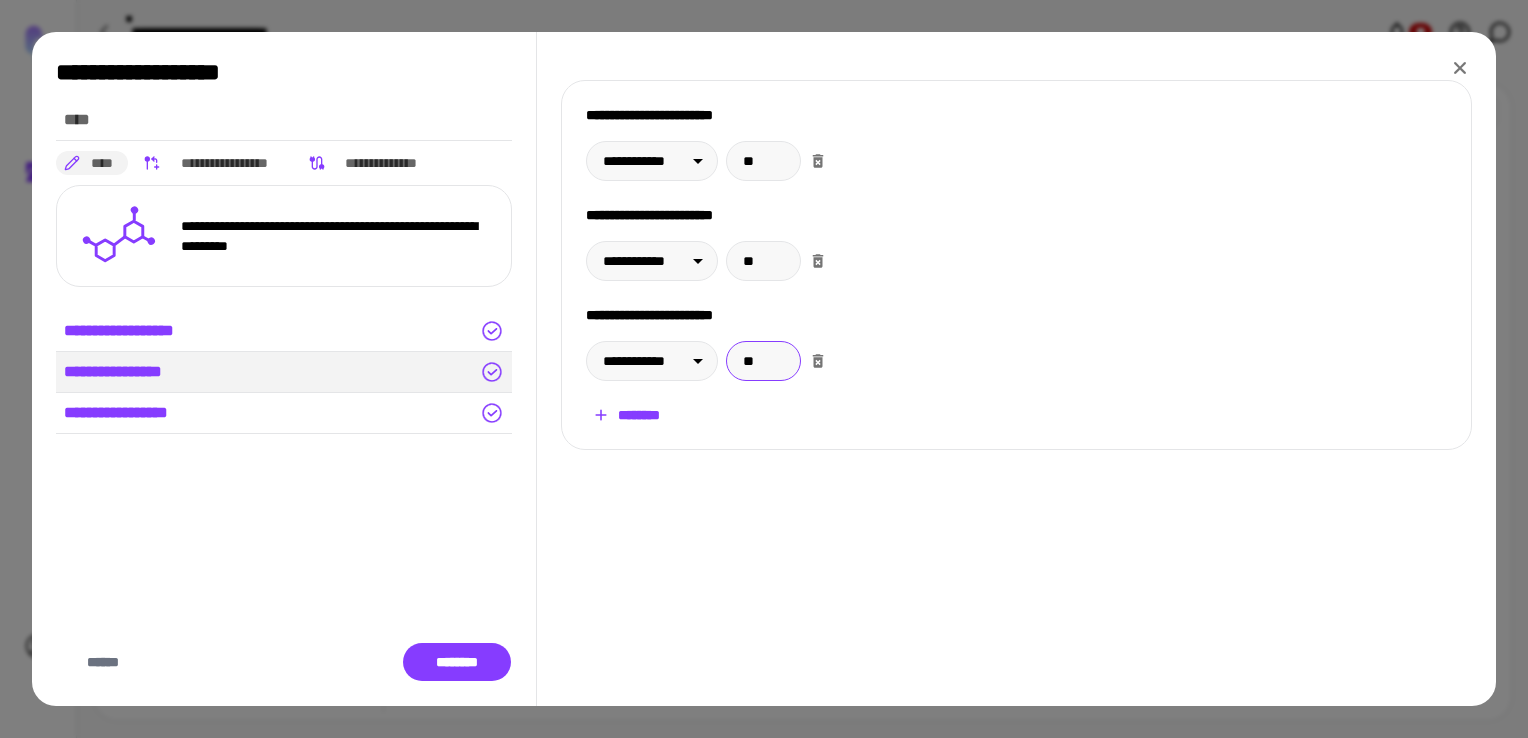 type on "**" 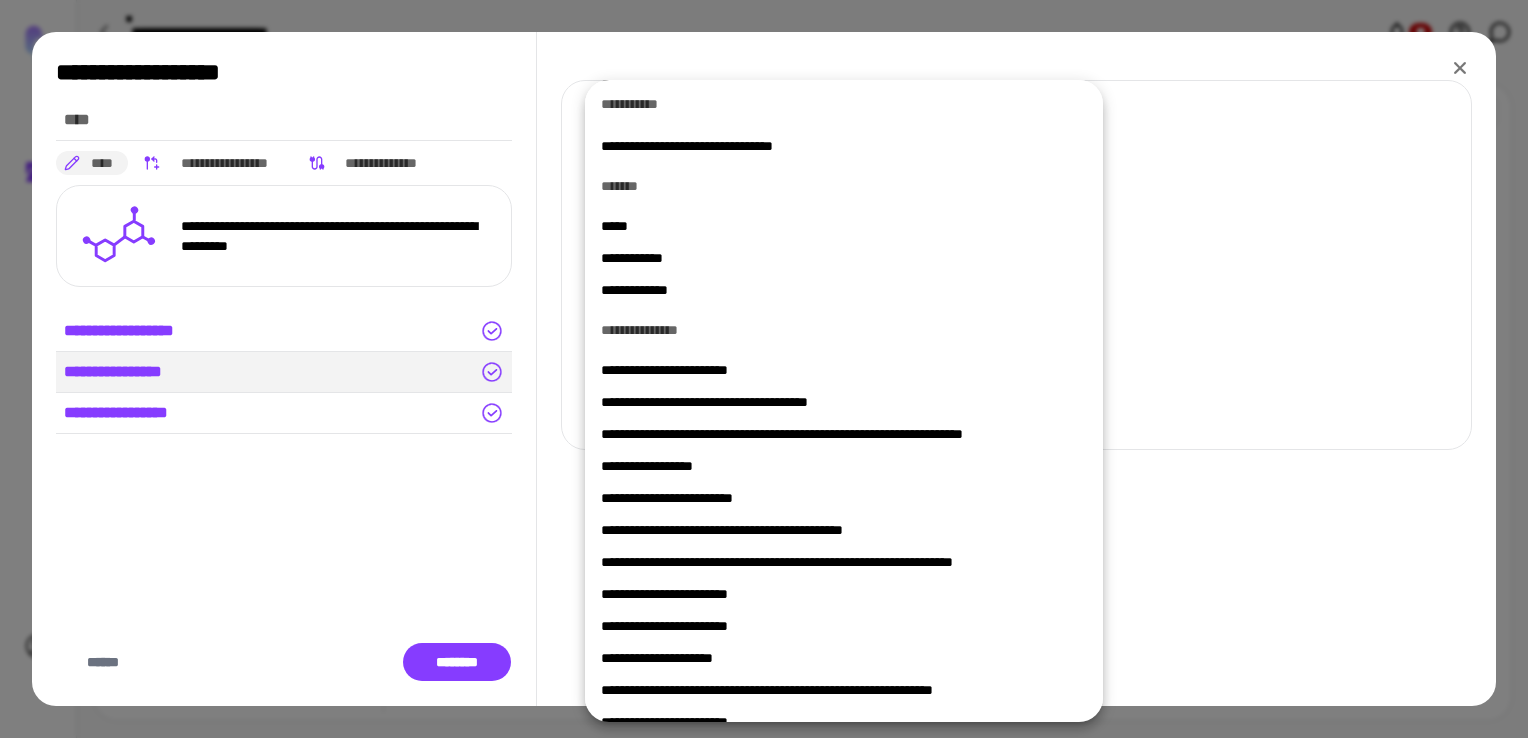 scroll, scrollTop: 285, scrollLeft: 0, axis: vertical 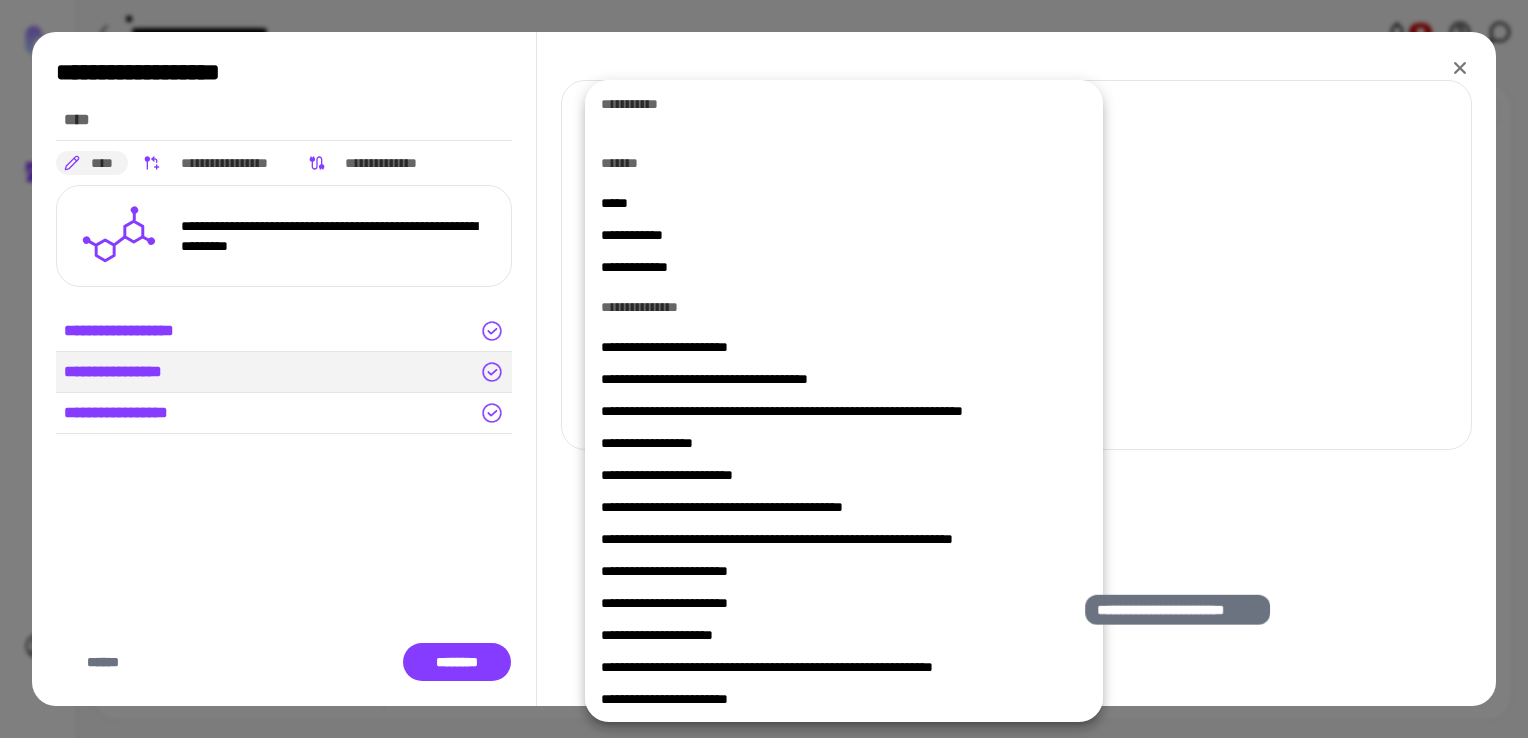 click on "**********" at bounding box center [836, 603] 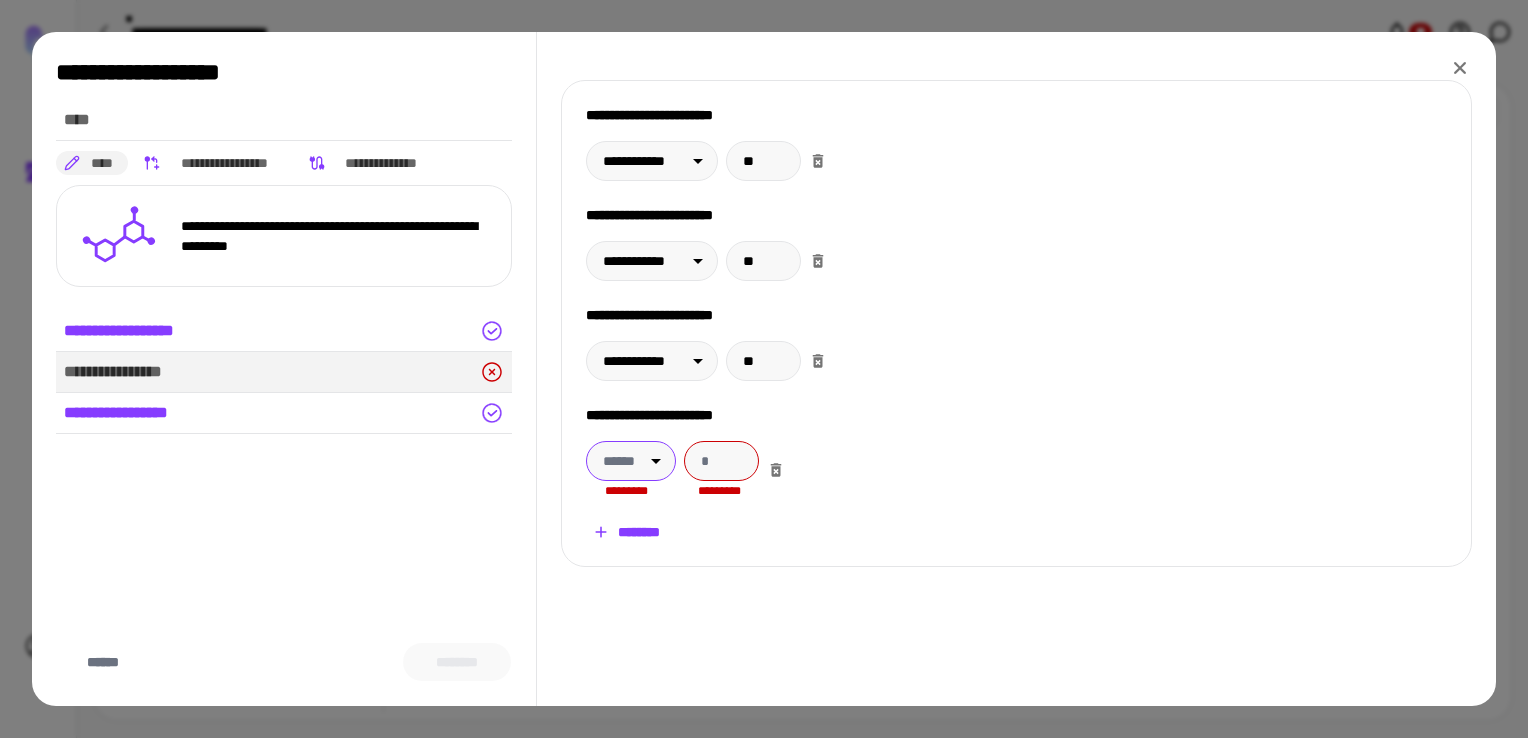 click on "**********" at bounding box center [764, 369] 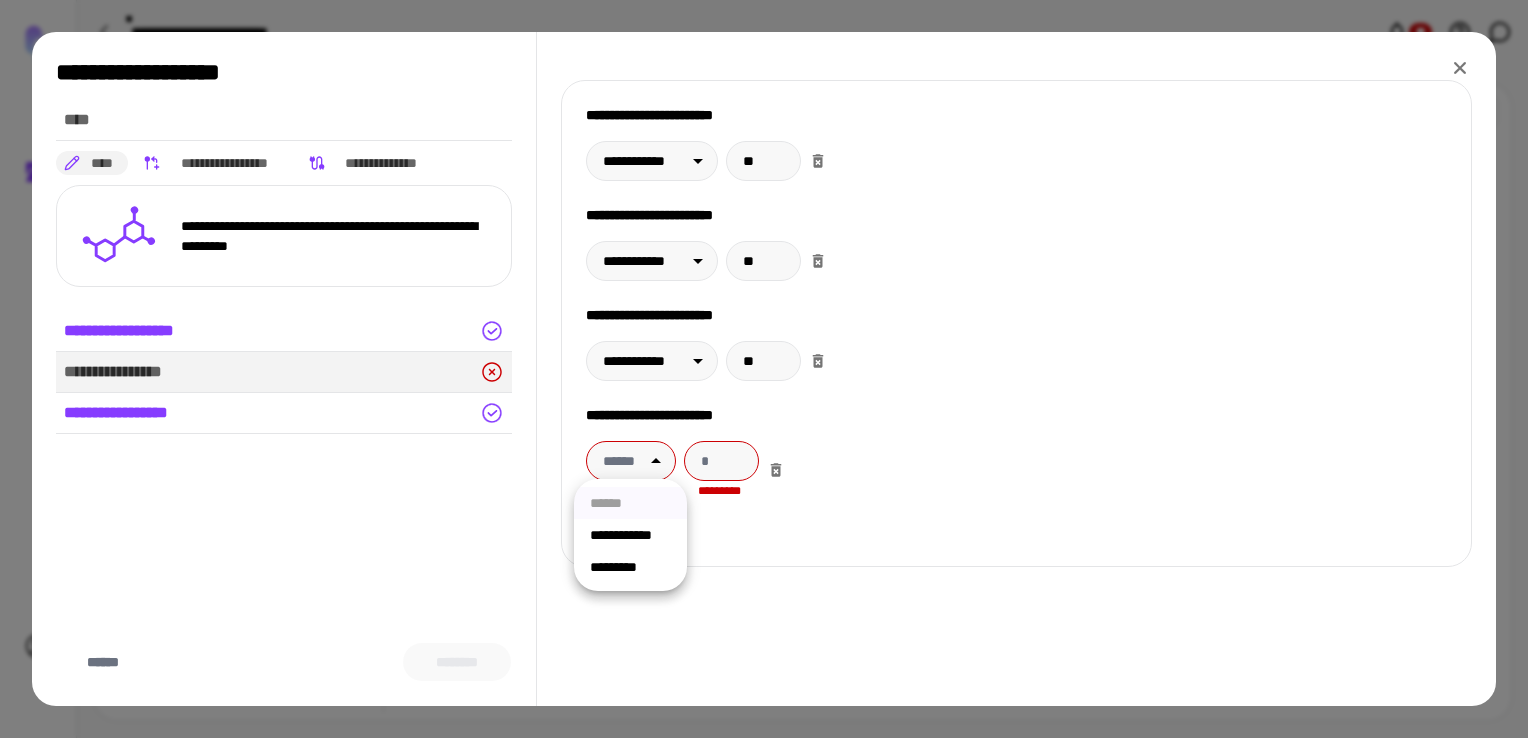 click on "**********" at bounding box center [630, 535] 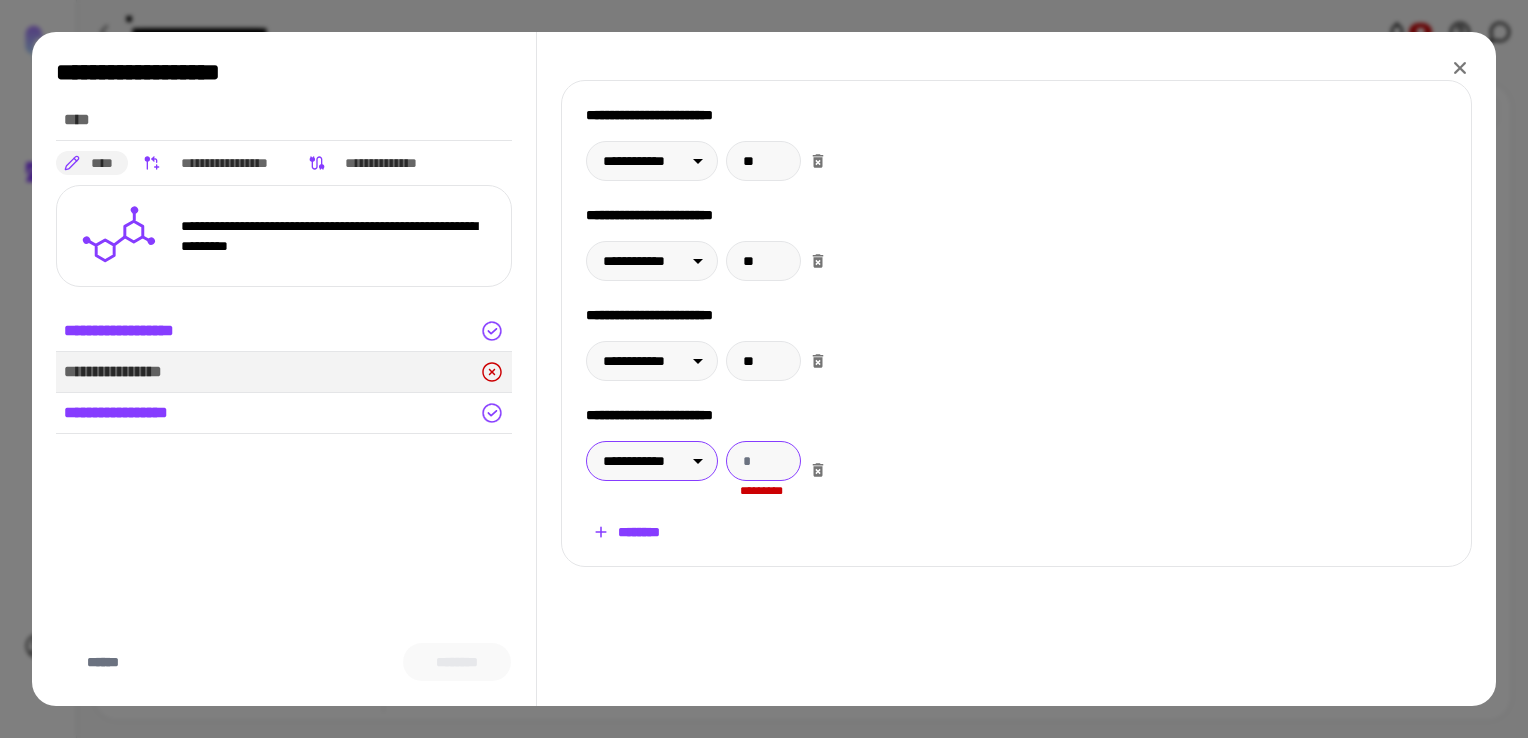 click at bounding box center (763, 461) 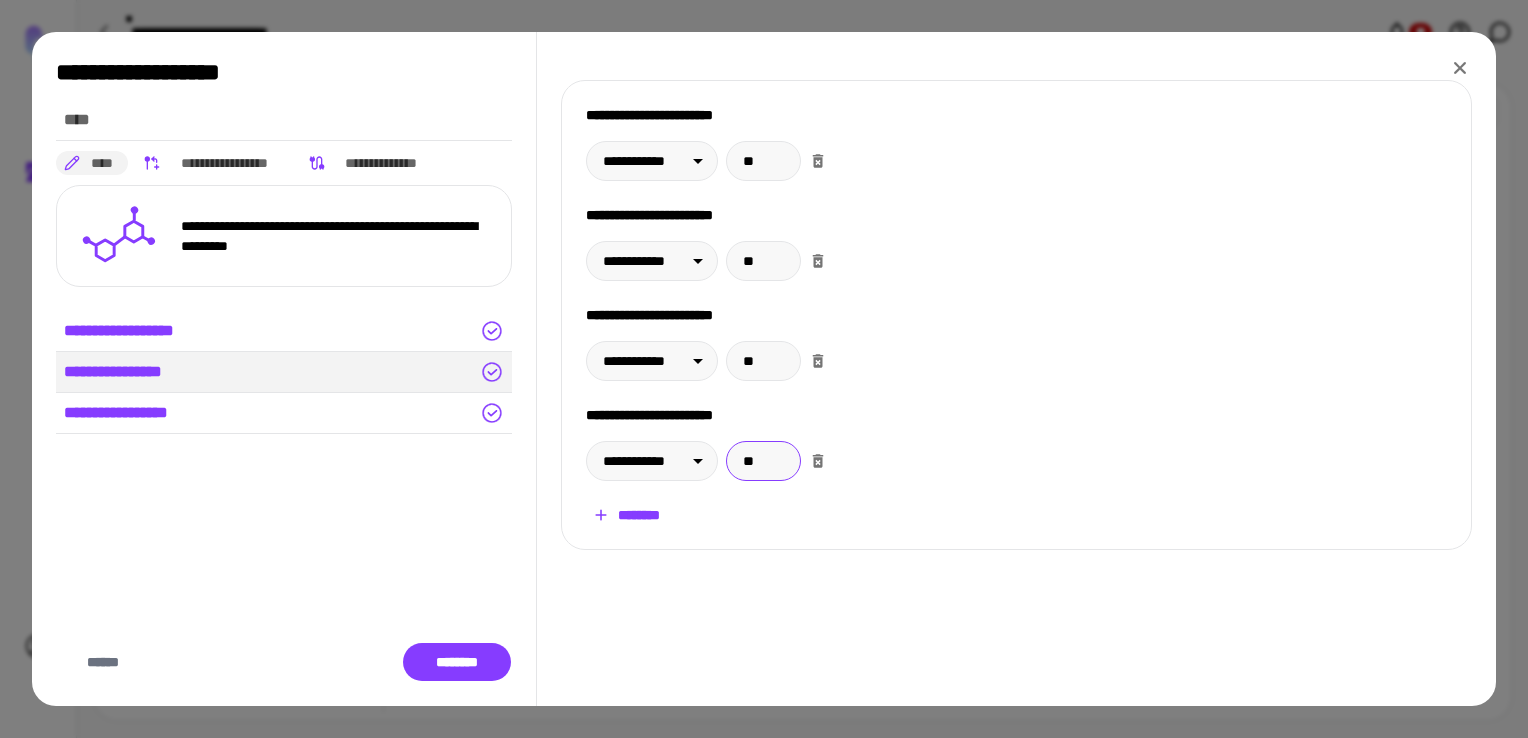 type on "**" 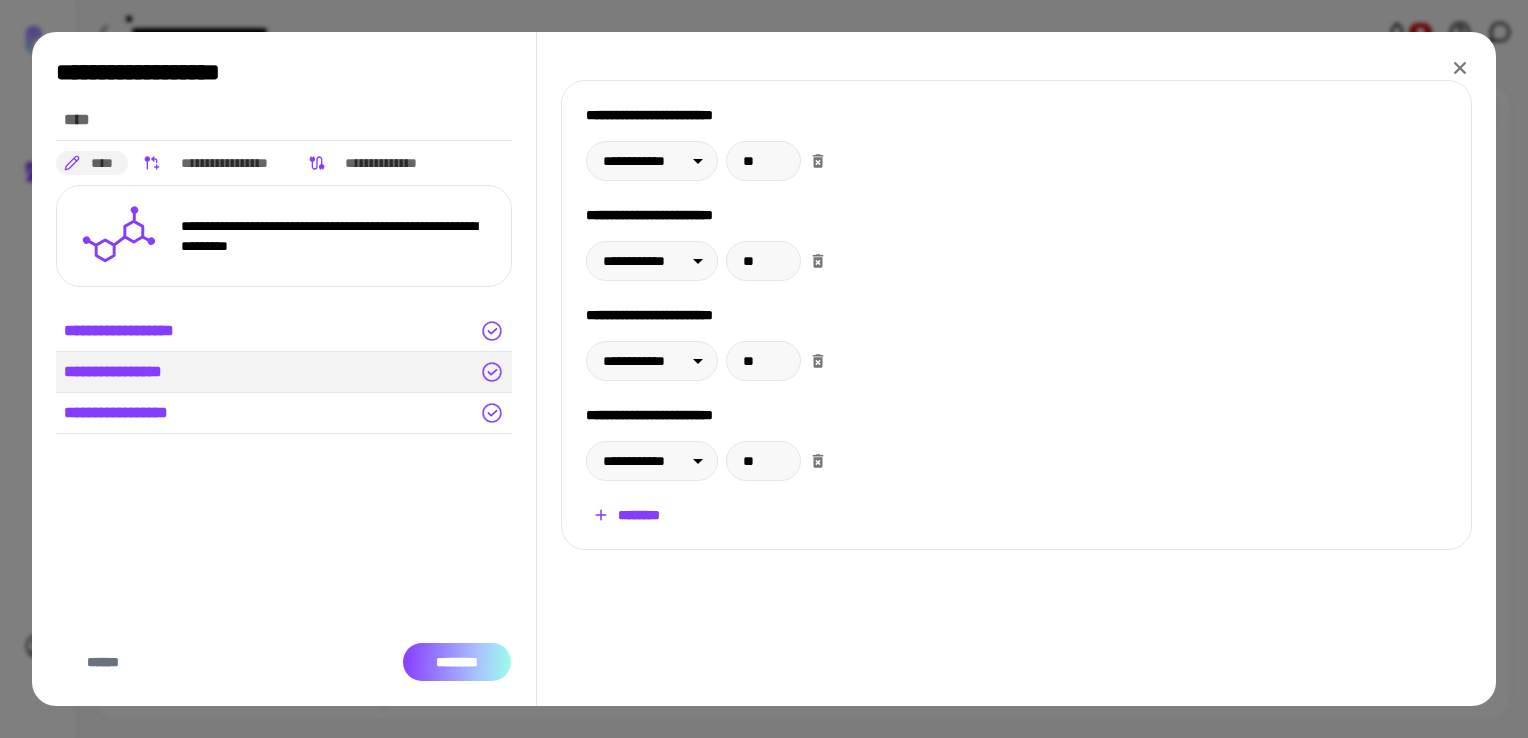 click on "********" at bounding box center [457, 662] 